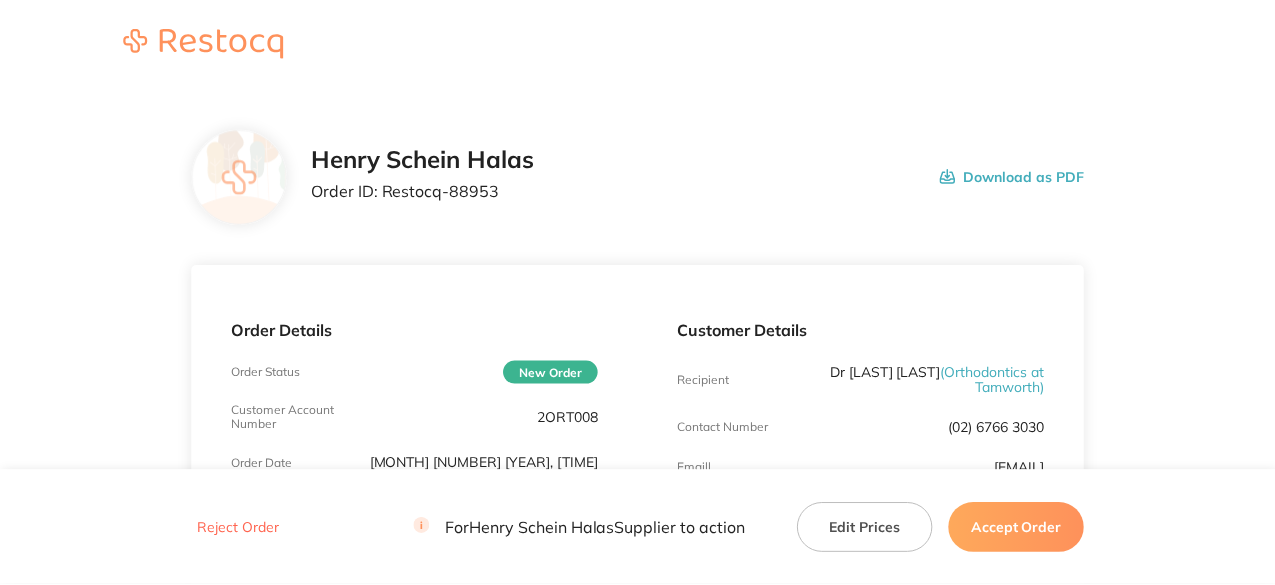 scroll, scrollTop: 300, scrollLeft: 0, axis: vertical 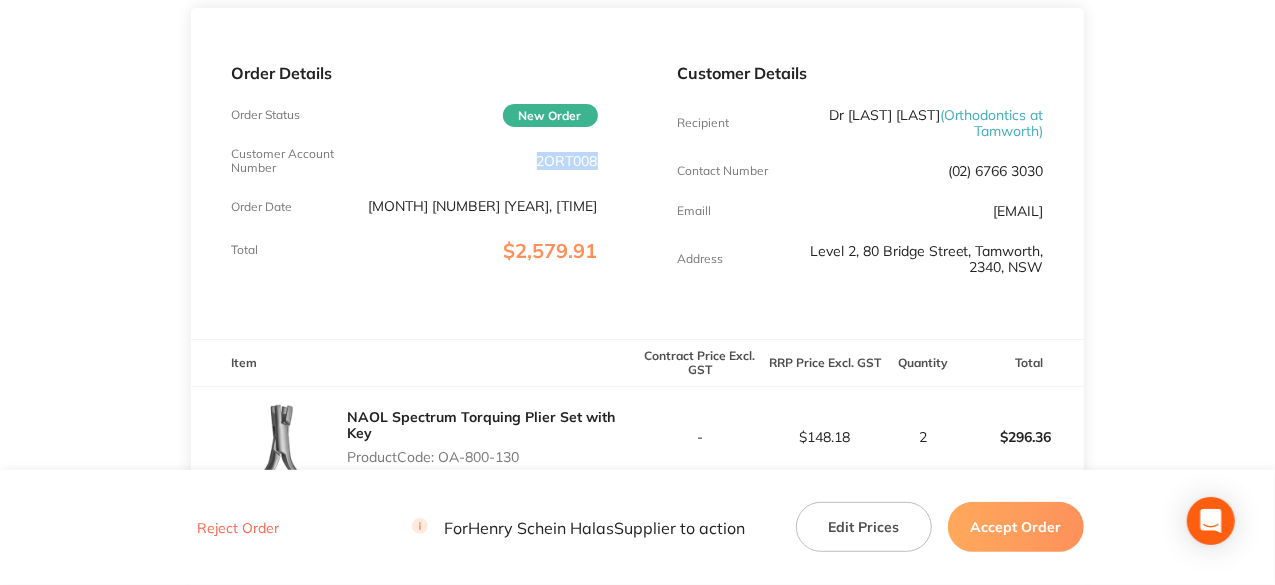 drag, startPoint x: 598, startPoint y: 166, endPoint x: 540, endPoint y: 165, distance: 58.00862 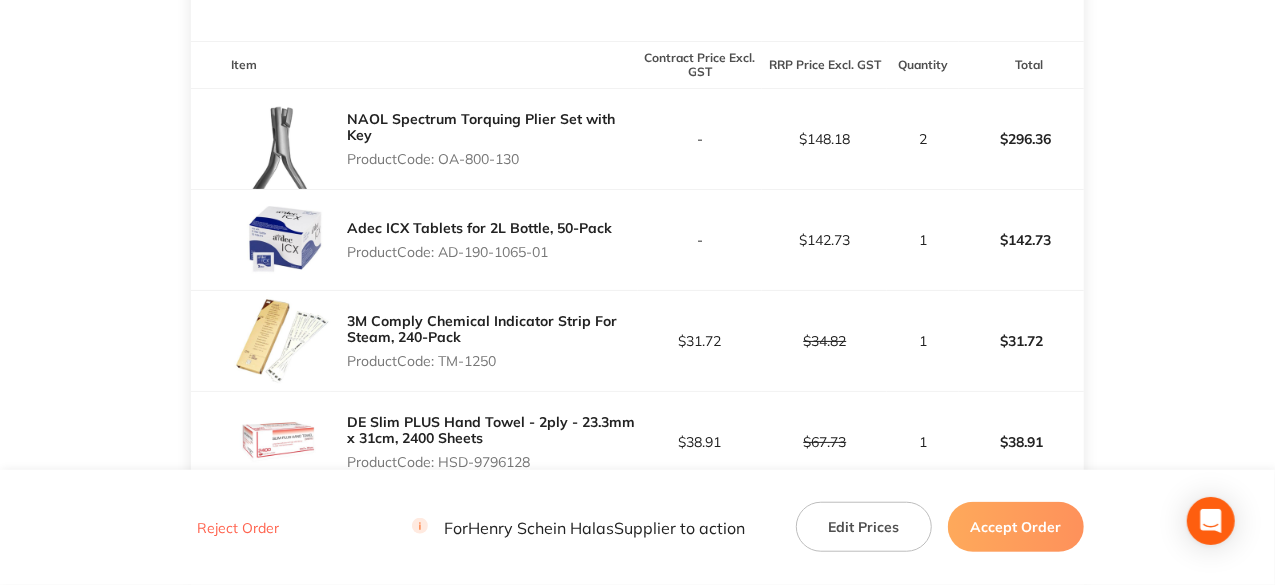 scroll, scrollTop: 557, scrollLeft: 0, axis: vertical 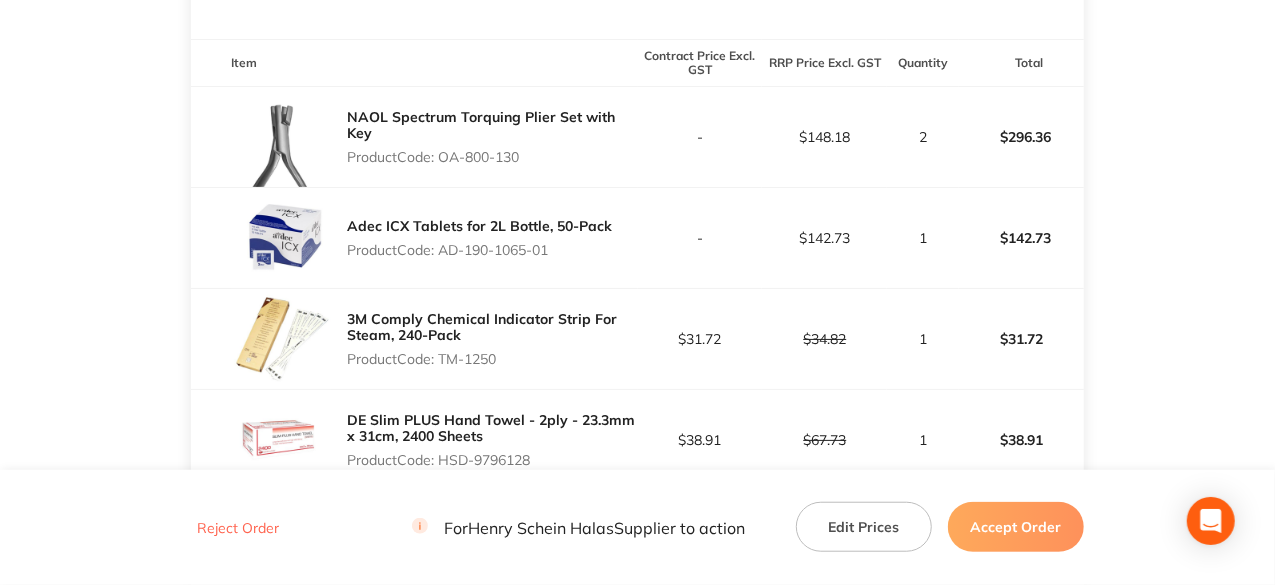 drag, startPoint x: 442, startPoint y: 155, endPoint x: 522, endPoint y: 155, distance: 80 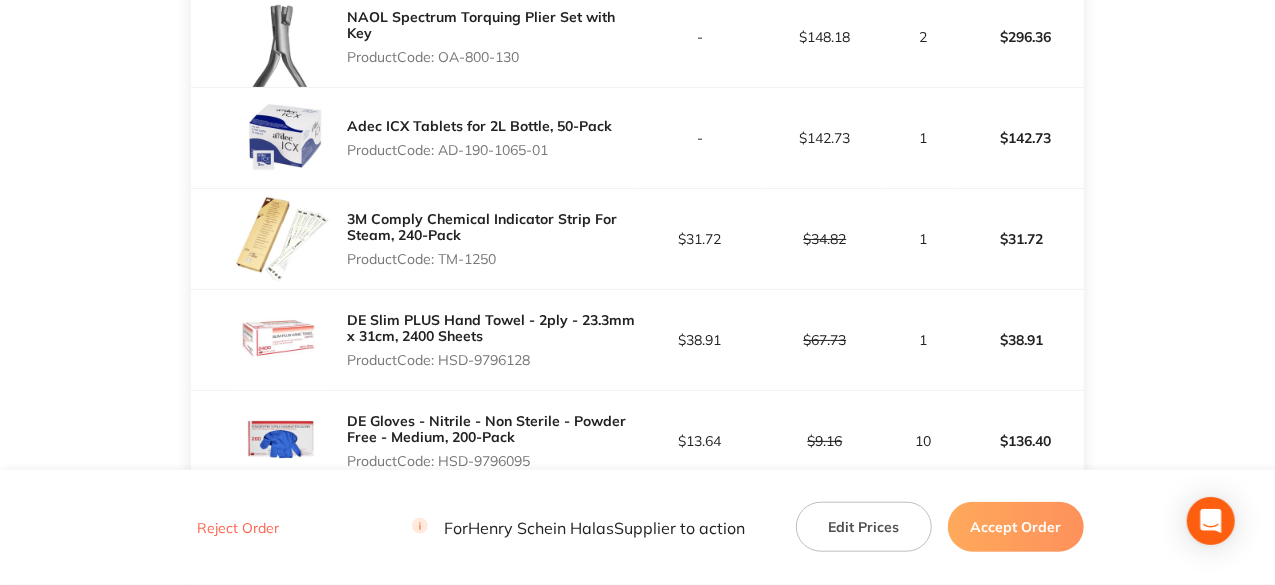 drag, startPoint x: 445, startPoint y: 151, endPoint x: 551, endPoint y: 149, distance: 106.01887 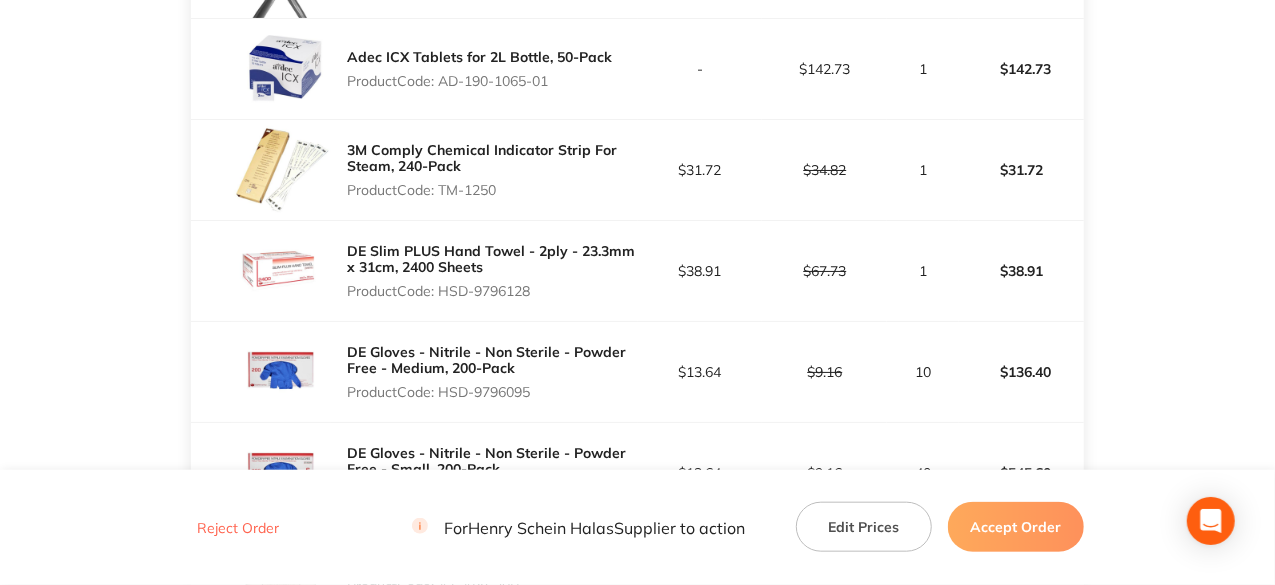 scroll, scrollTop: 757, scrollLeft: 0, axis: vertical 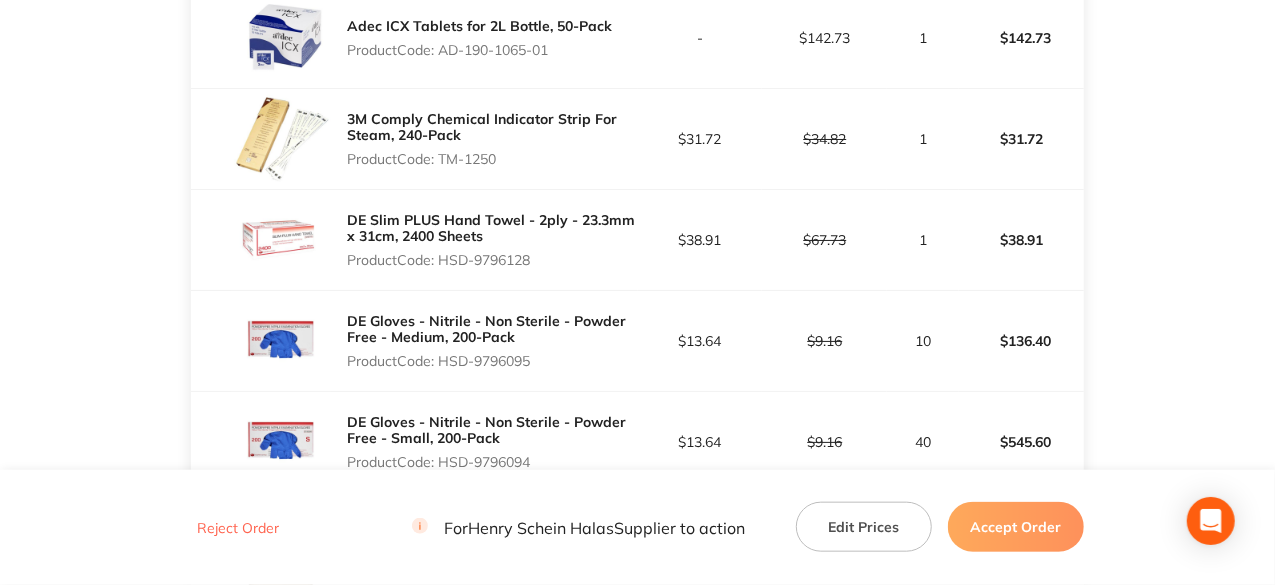 drag, startPoint x: 444, startPoint y: 259, endPoint x: 536, endPoint y: 261, distance: 92.021736 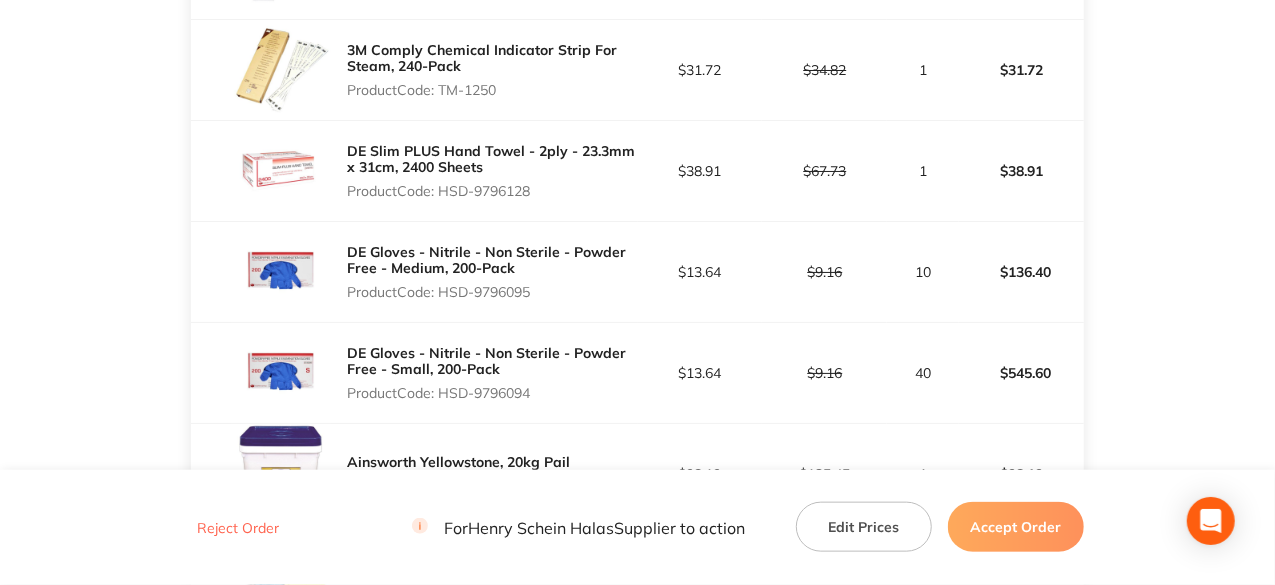 scroll, scrollTop: 857, scrollLeft: 0, axis: vertical 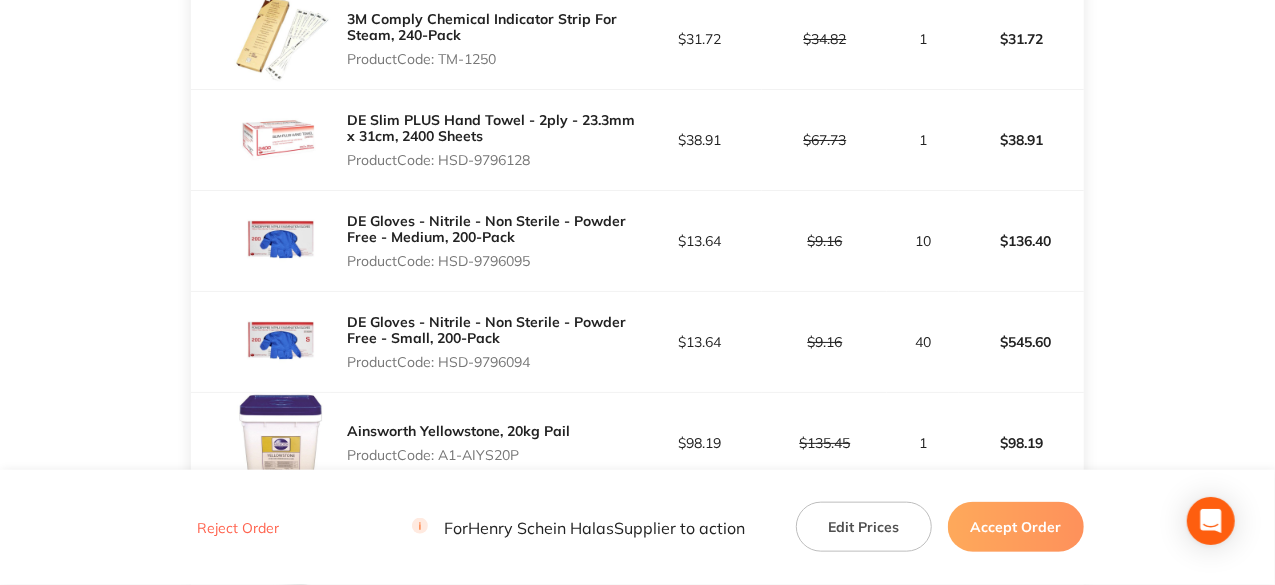 drag, startPoint x: 443, startPoint y: 263, endPoint x: 533, endPoint y: 261, distance: 90.02222 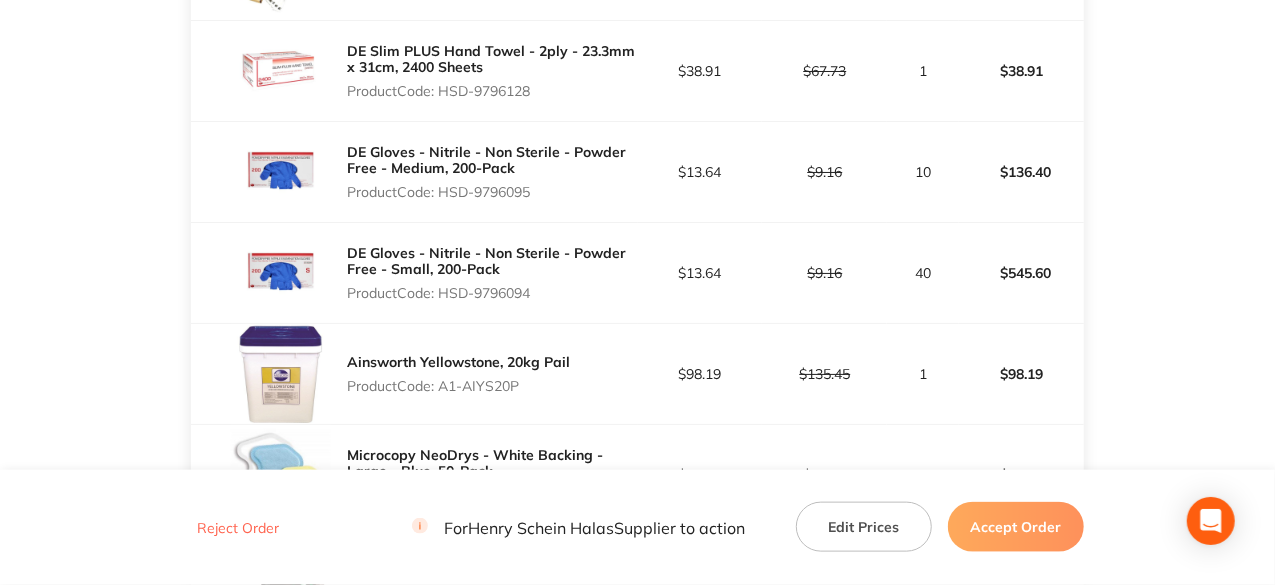 scroll, scrollTop: 957, scrollLeft: 0, axis: vertical 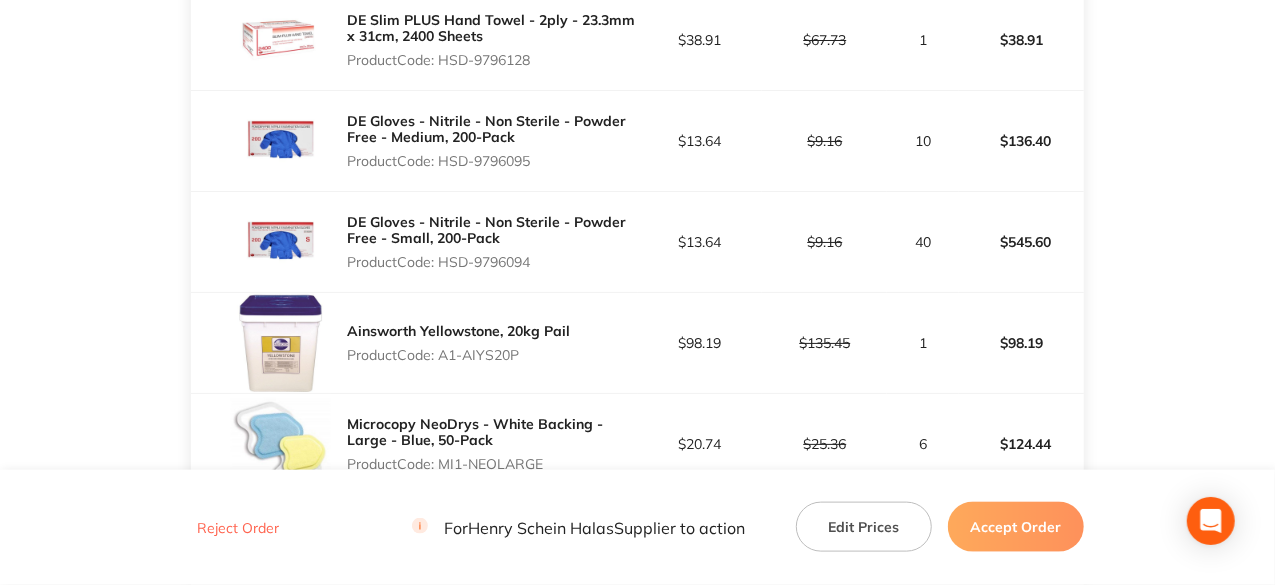 drag, startPoint x: 441, startPoint y: 257, endPoint x: 536, endPoint y: 260, distance: 95.047356 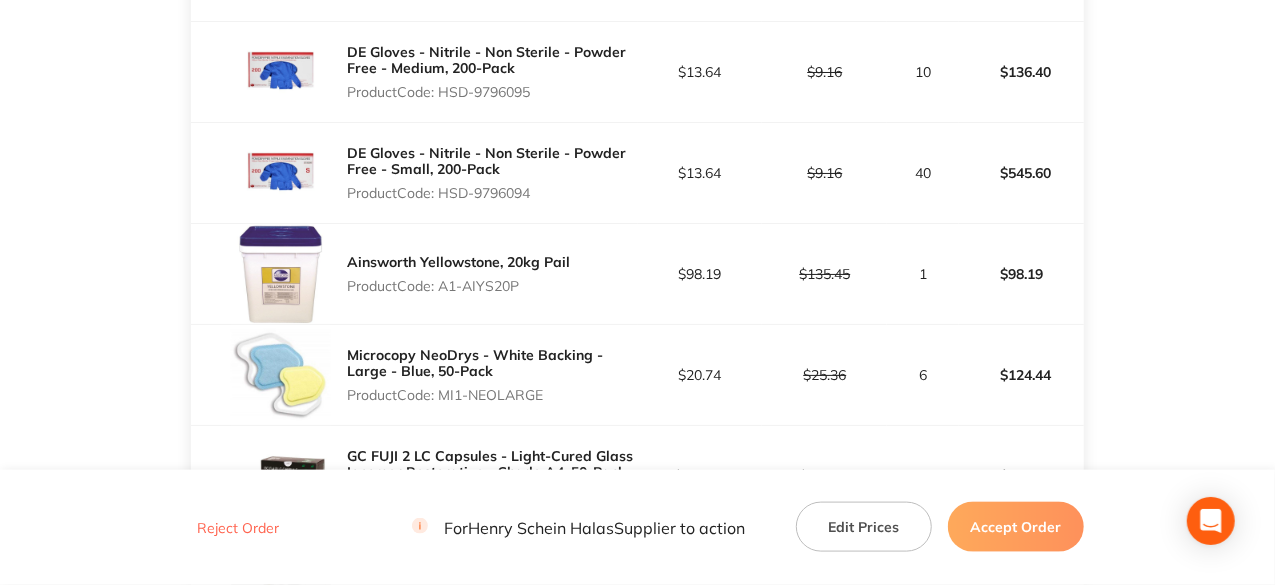scroll, scrollTop: 1057, scrollLeft: 0, axis: vertical 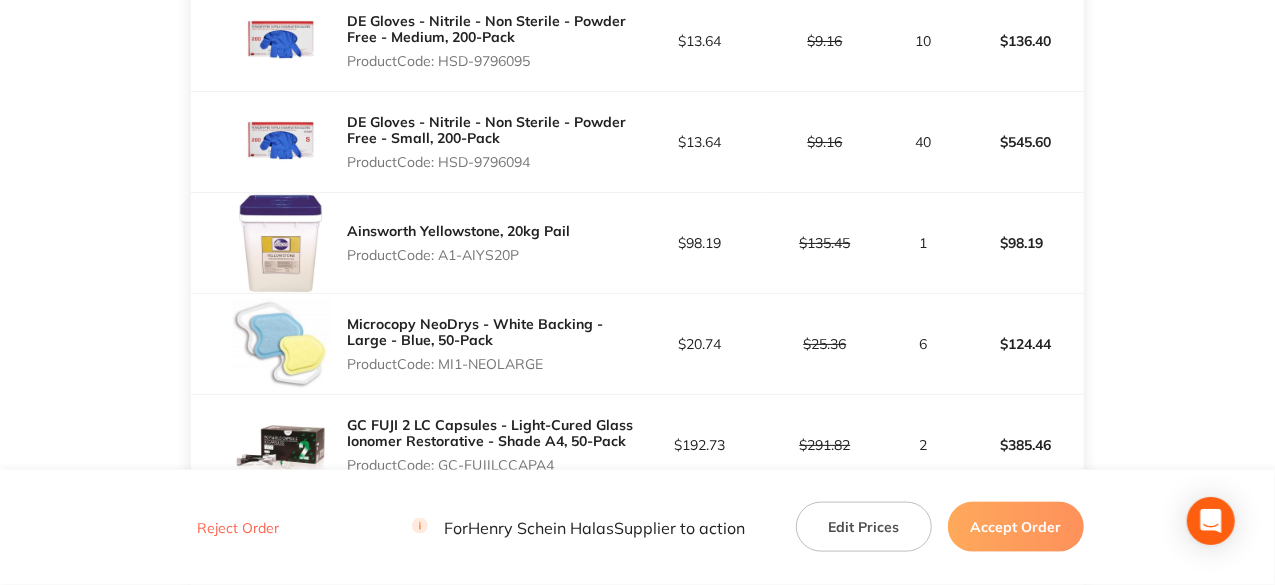 drag, startPoint x: 446, startPoint y: 253, endPoint x: 512, endPoint y: 250, distance: 66.068146 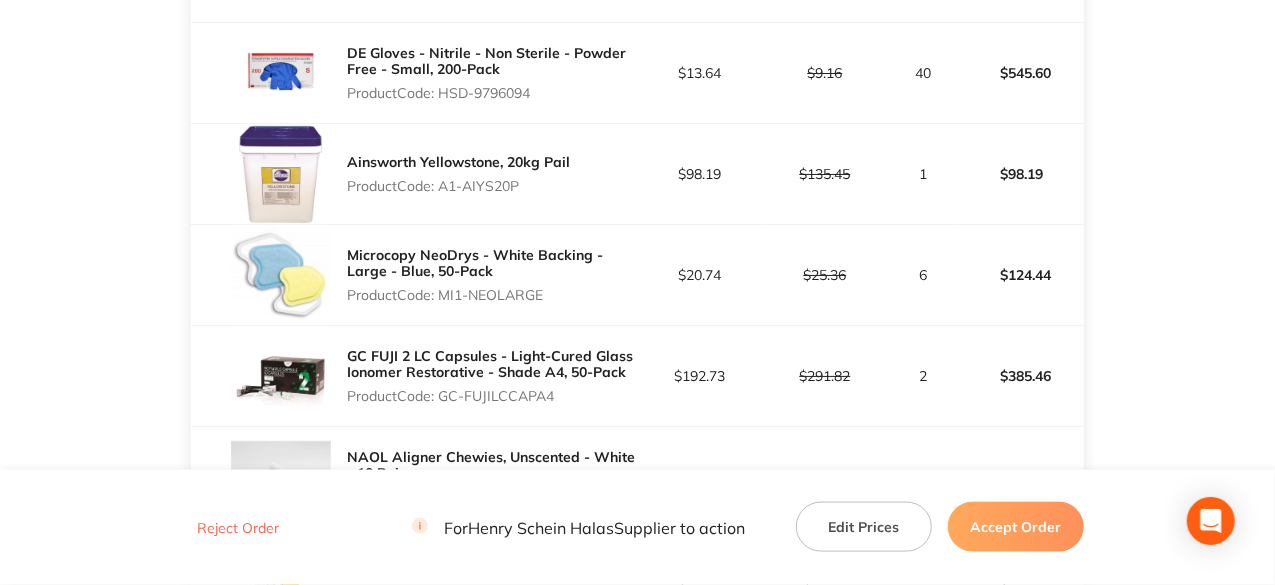 scroll, scrollTop: 1157, scrollLeft: 0, axis: vertical 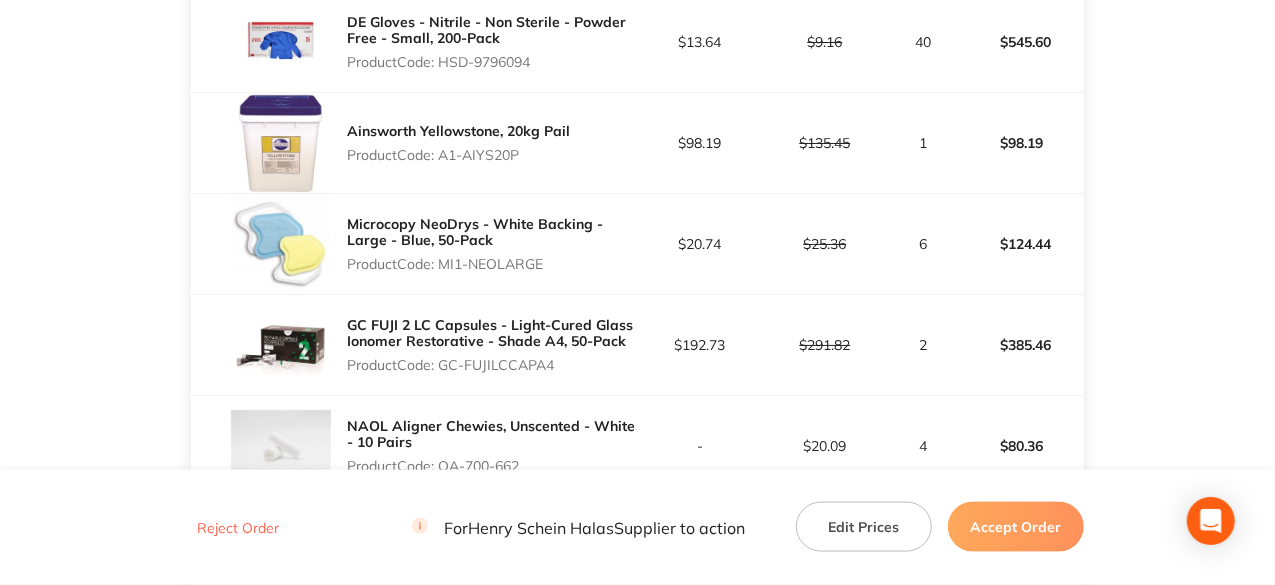 drag, startPoint x: 442, startPoint y: 264, endPoint x: 545, endPoint y: 265, distance: 103.00485 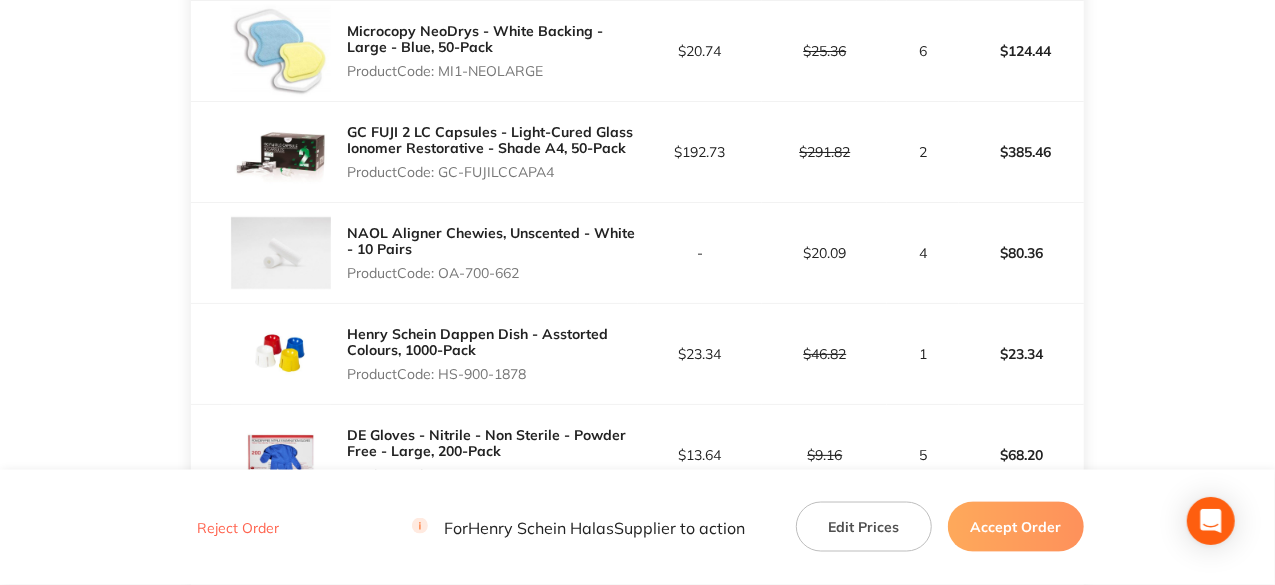 scroll, scrollTop: 1357, scrollLeft: 0, axis: vertical 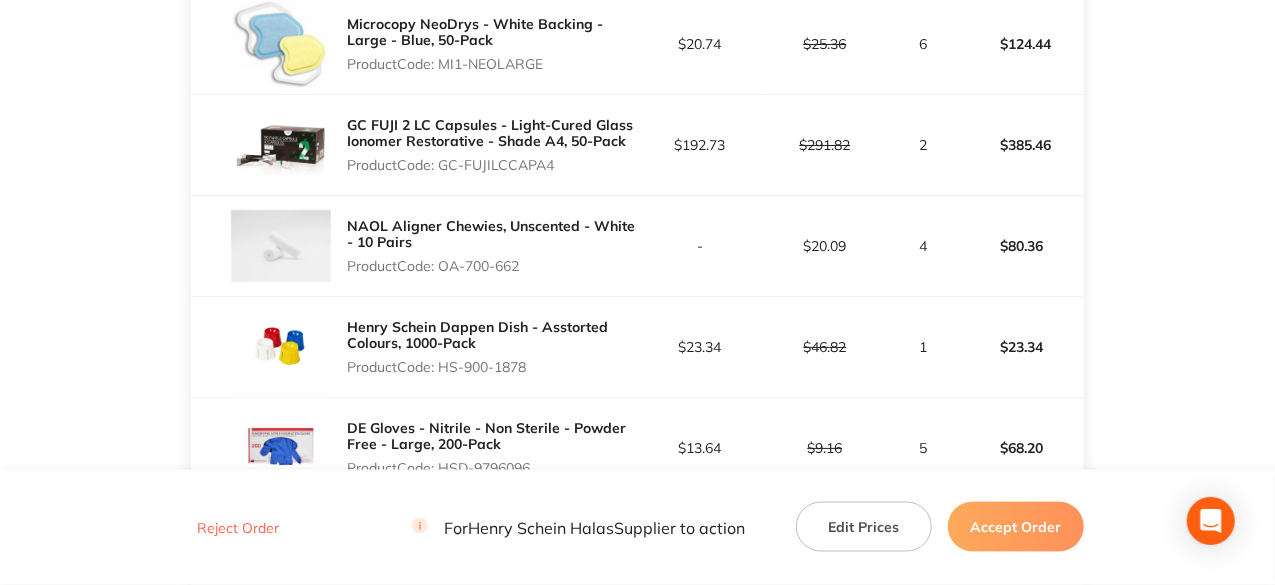 drag, startPoint x: 443, startPoint y: 165, endPoint x: 577, endPoint y: 171, distance: 134.13426 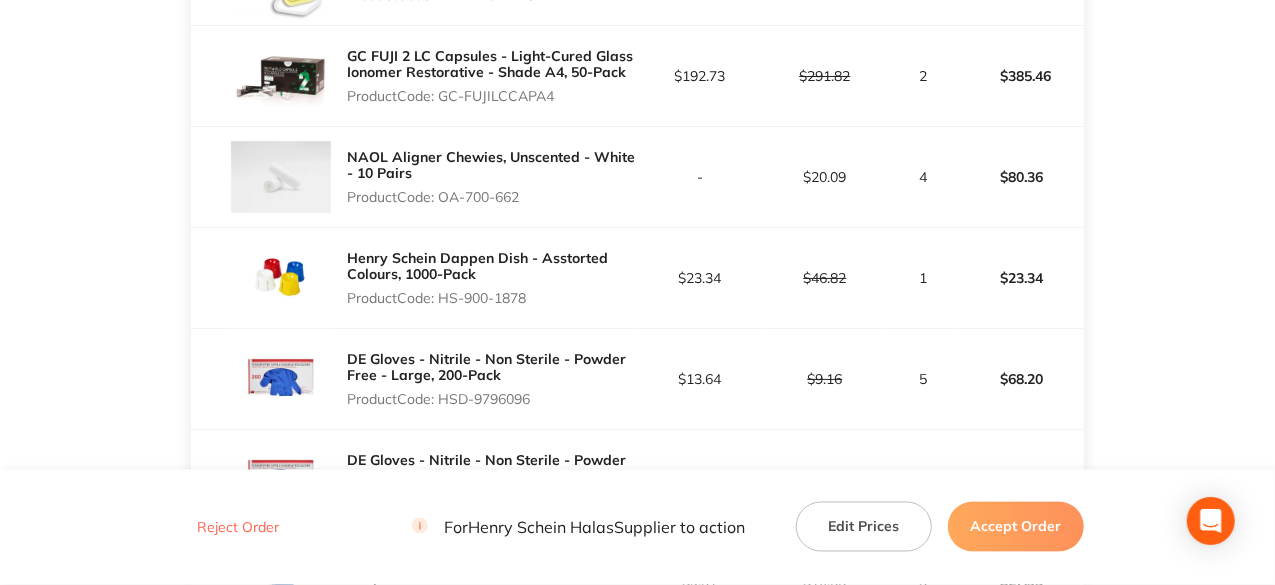 scroll, scrollTop: 1457, scrollLeft: 0, axis: vertical 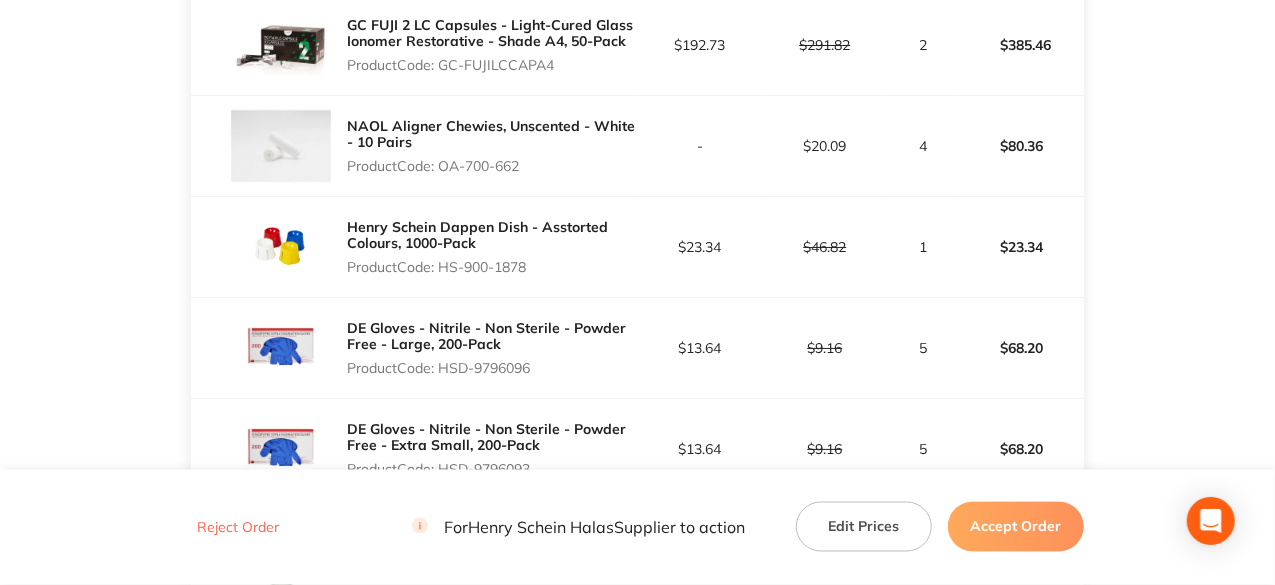 drag, startPoint x: 442, startPoint y: 264, endPoint x: 545, endPoint y: 261, distance: 103.04368 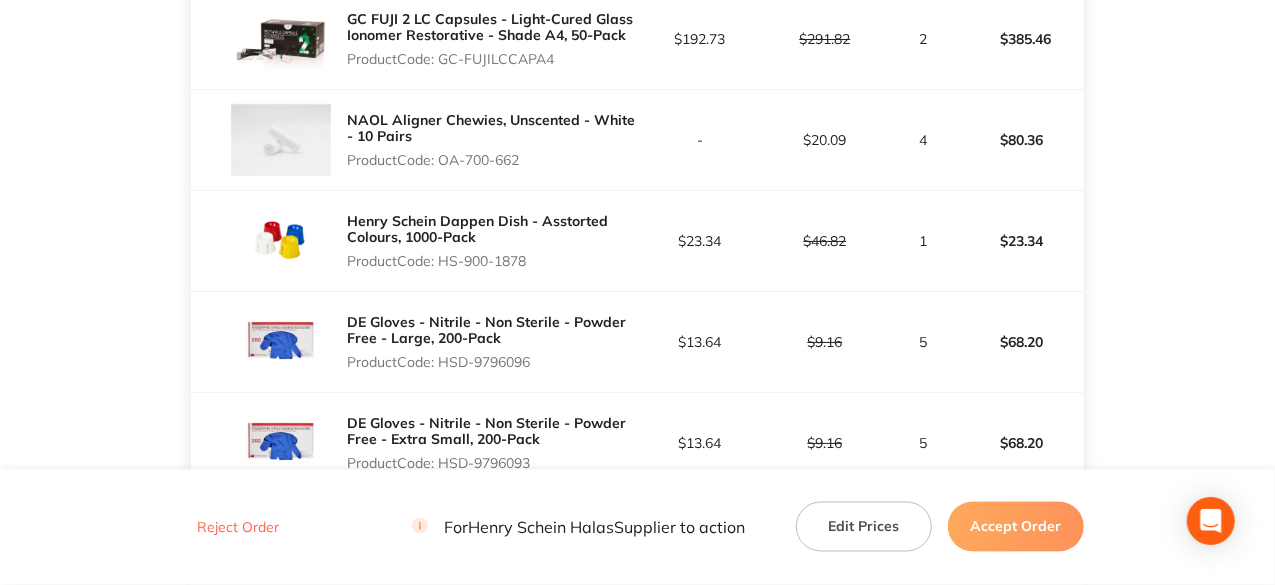 scroll, scrollTop: 1557, scrollLeft: 0, axis: vertical 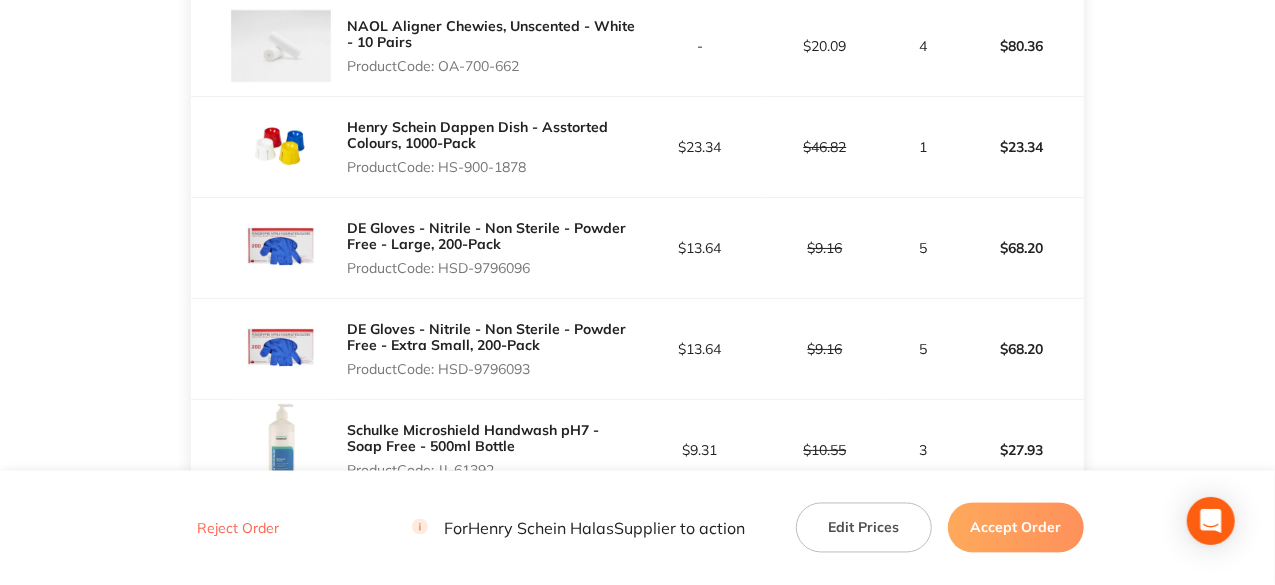 drag, startPoint x: 441, startPoint y: 263, endPoint x: 536, endPoint y: 267, distance: 95.084175 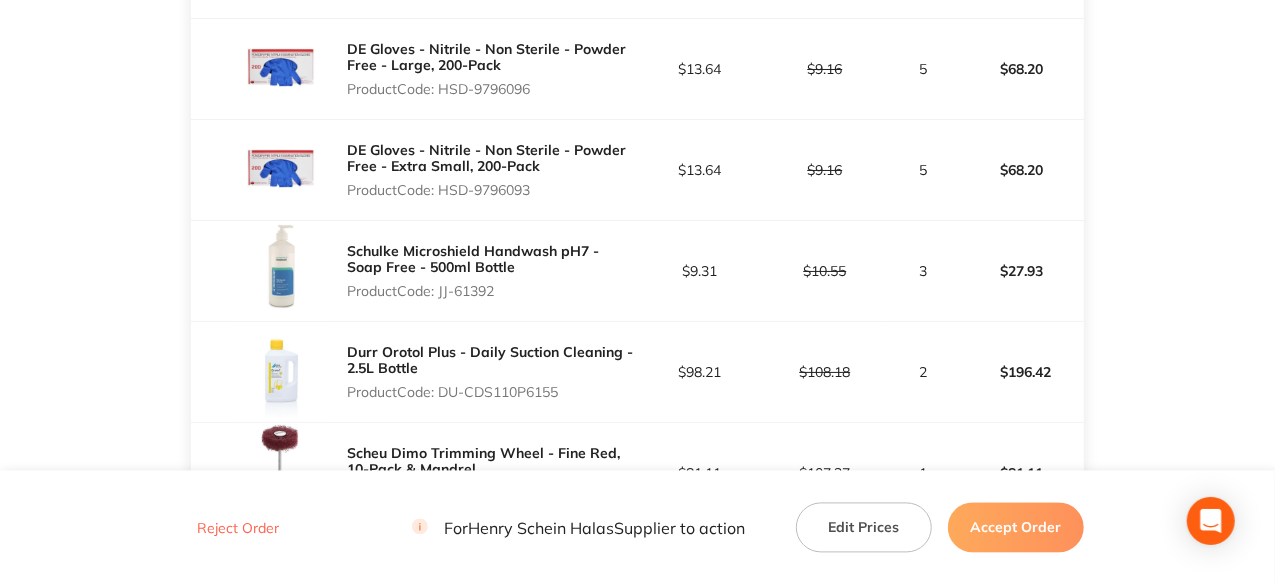 scroll, scrollTop: 1757, scrollLeft: 0, axis: vertical 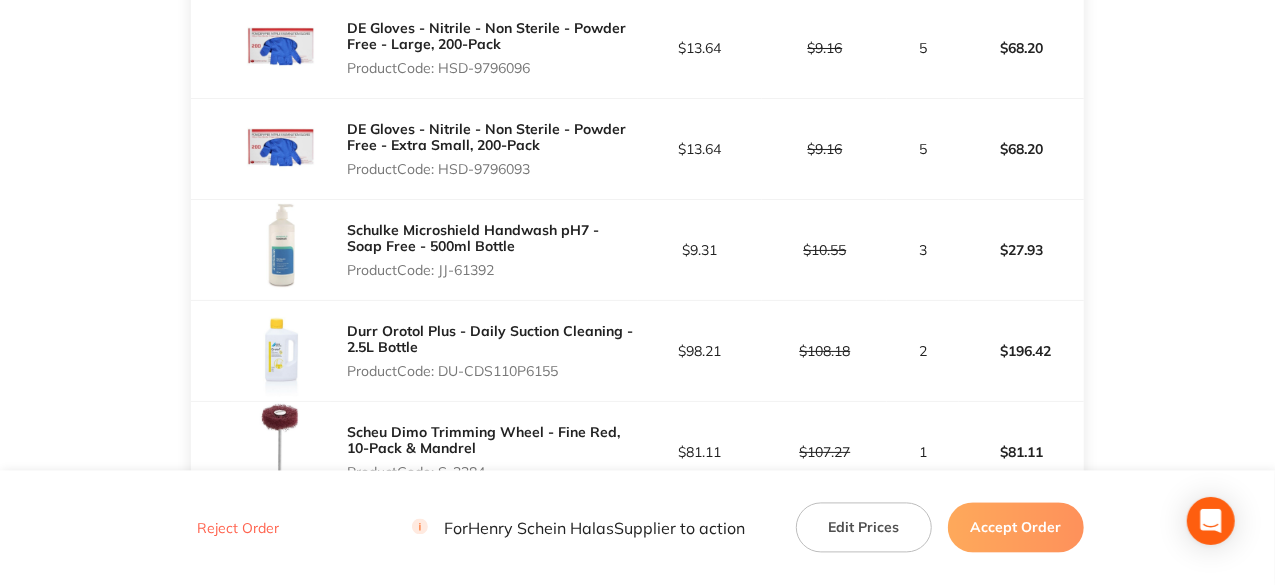 drag, startPoint x: 444, startPoint y: 165, endPoint x: 534, endPoint y: 165, distance: 90 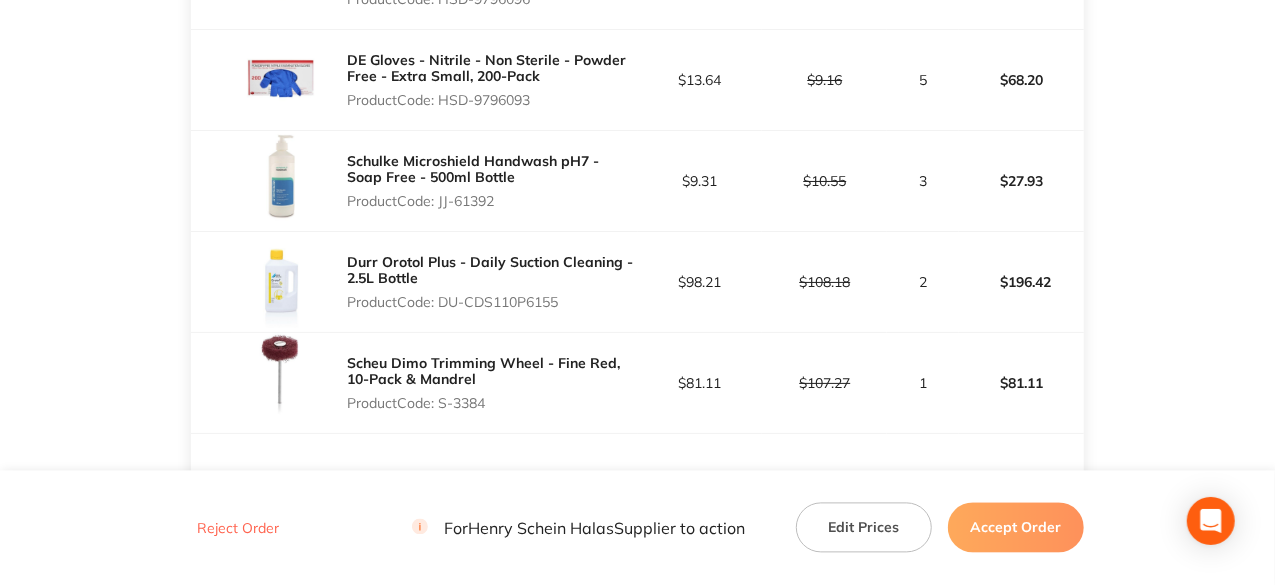 scroll, scrollTop: 1857, scrollLeft: 0, axis: vertical 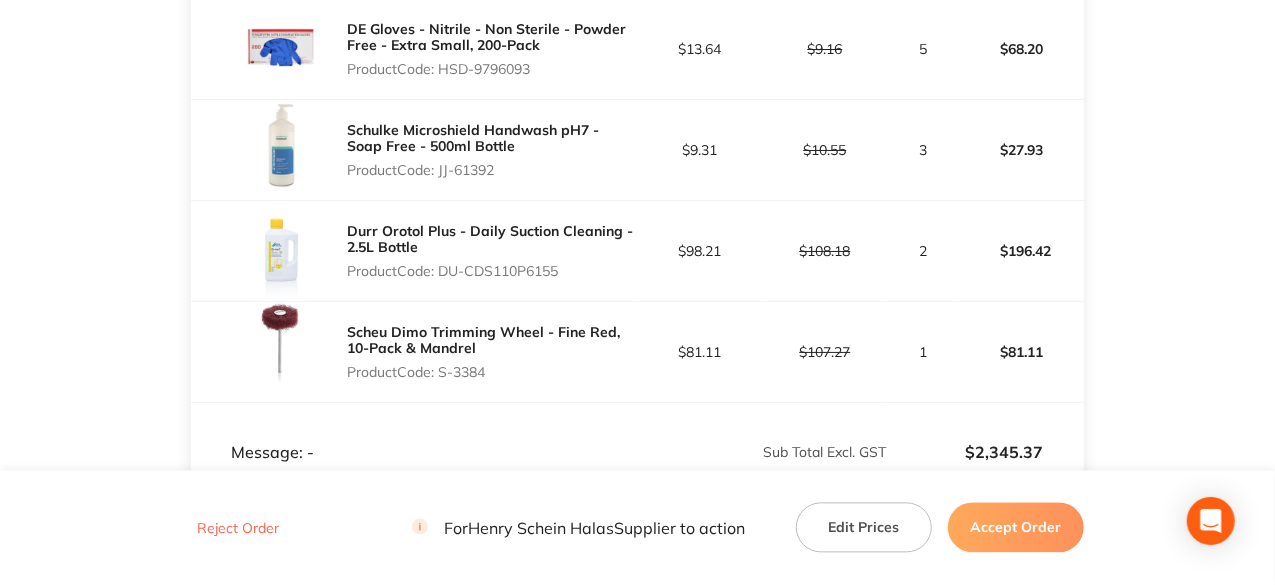 drag, startPoint x: 442, startPoint y: 268, endPoint x: 565, endPoint y: 269, distance: 123.00407 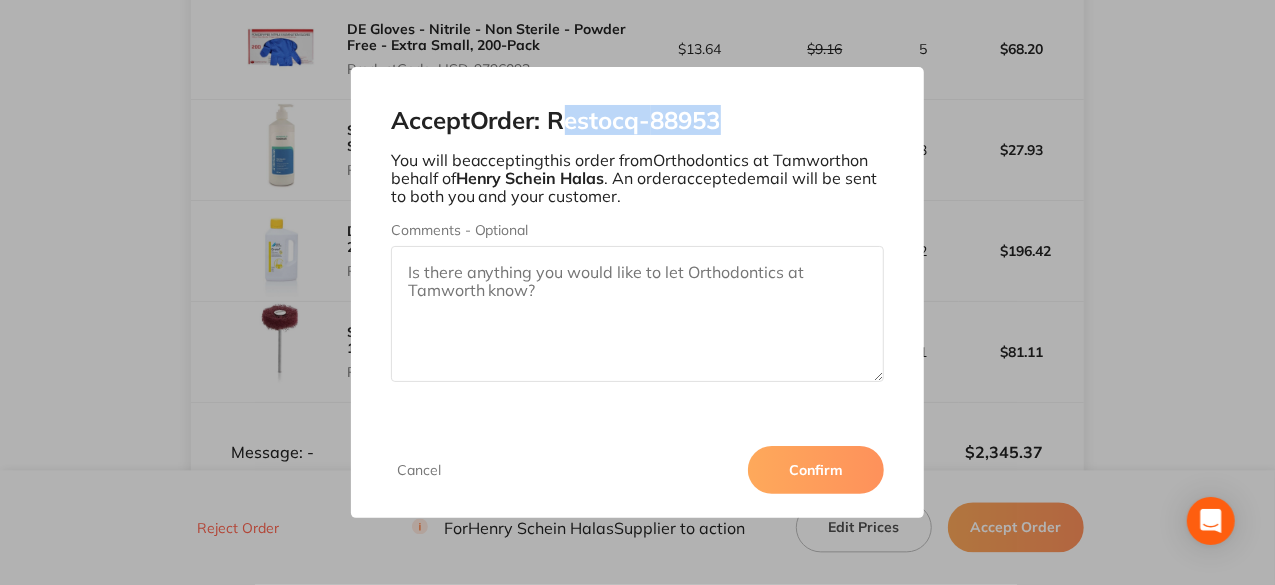 drag, startPoint x: 750, startPoint y: 128, endPoint x: 562, endPoint y: 131, distance: 188.02394 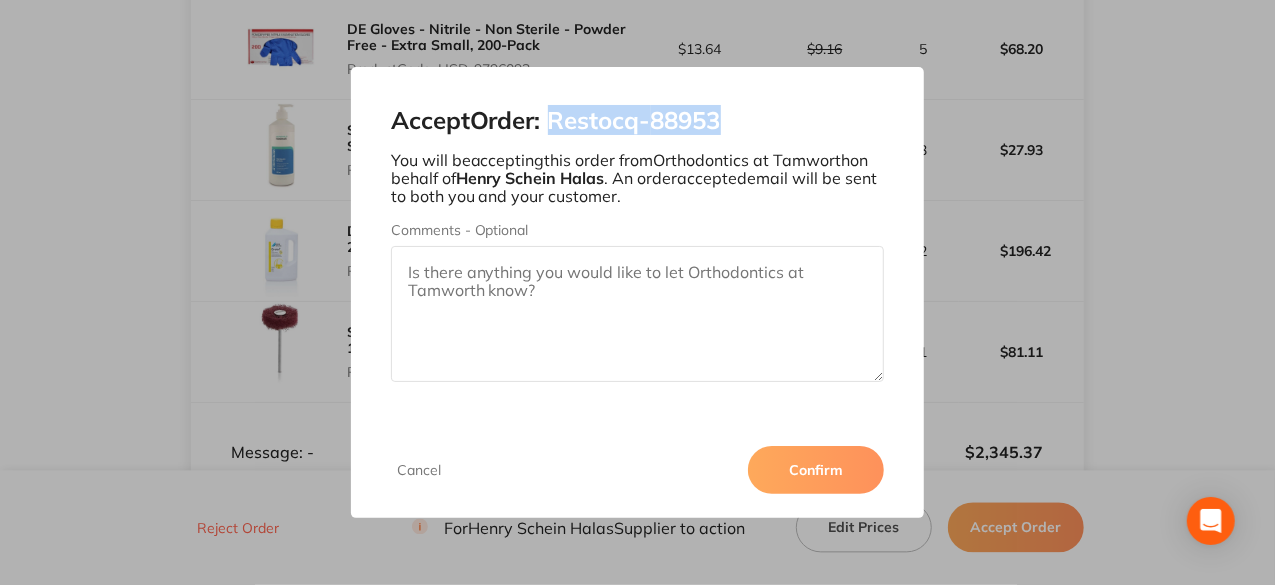 drag, startPoint x: 736, startPoint y: 117, endPoint x: 560, endPoint y: 128, distance: 176.34341 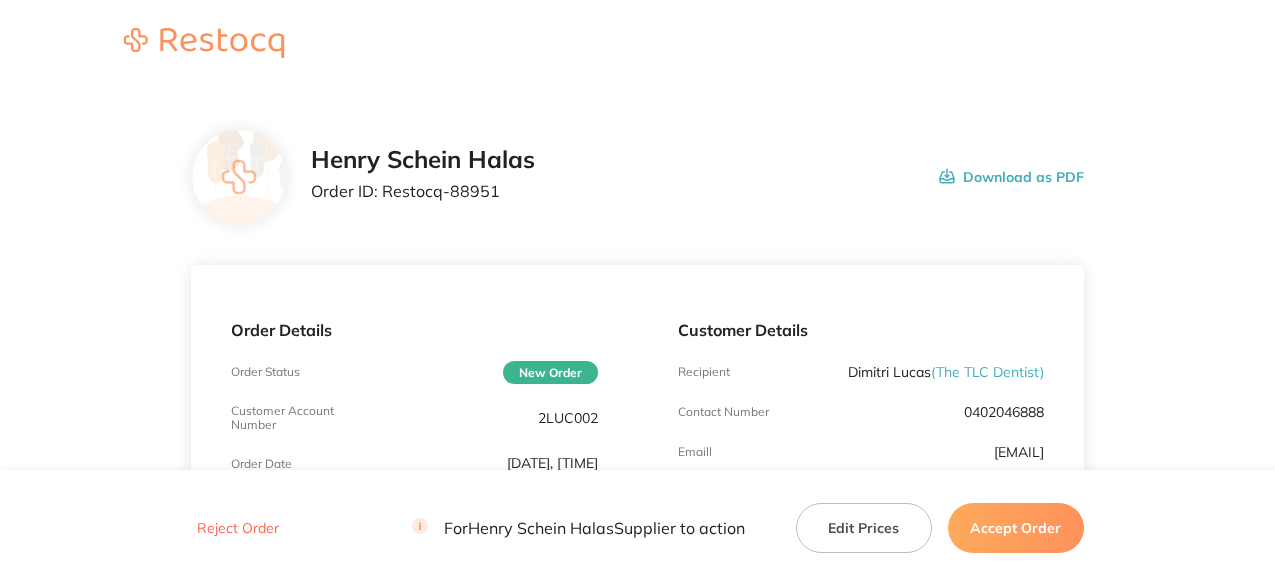 scroll, scrollTop: 0, scrollLeft: 0, axis: both 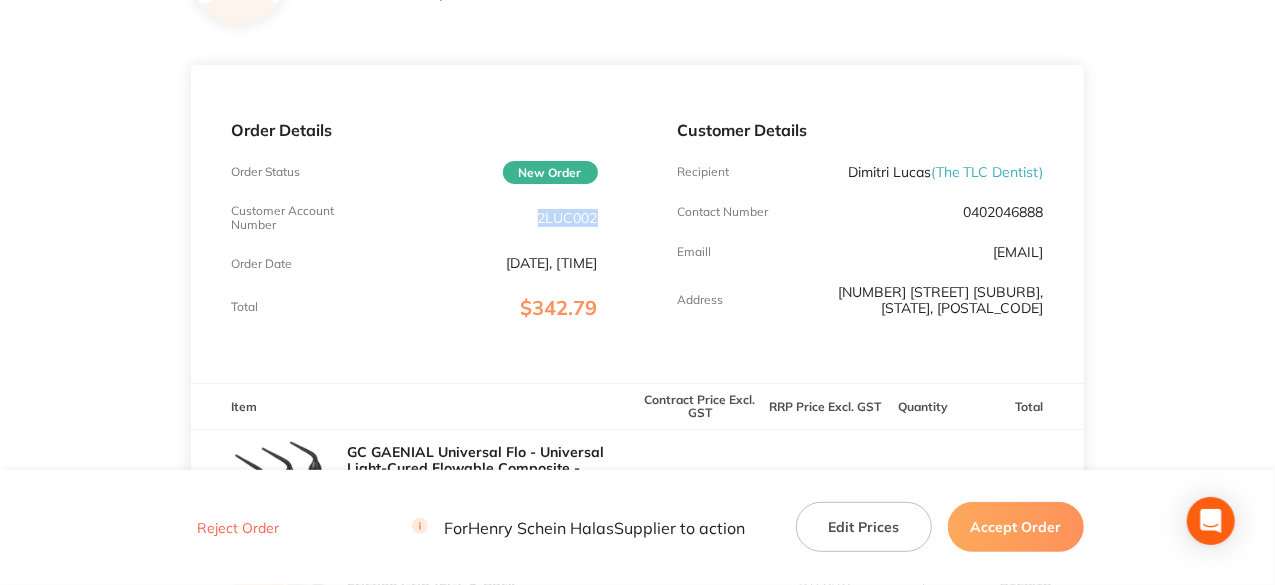 drag, startPoint x: 600, startPoint y: 223, endPoint x: 524, endPoint y: 218, distance: 76.1643 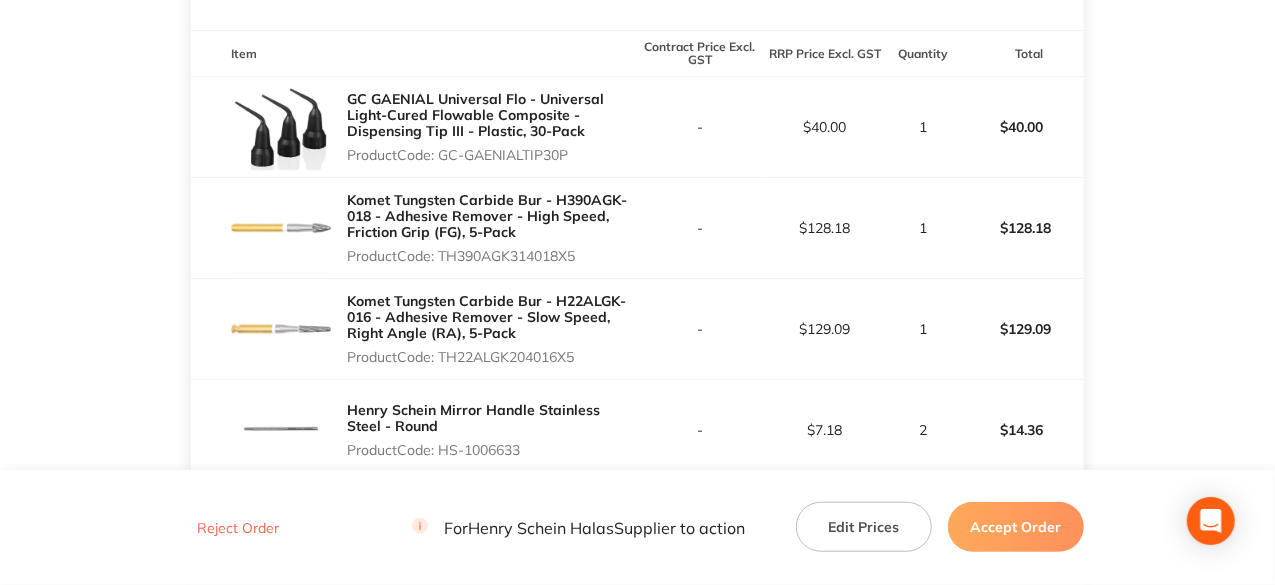 scroll, scrollTop: 600, scrollLeft: 0, axis: vertical 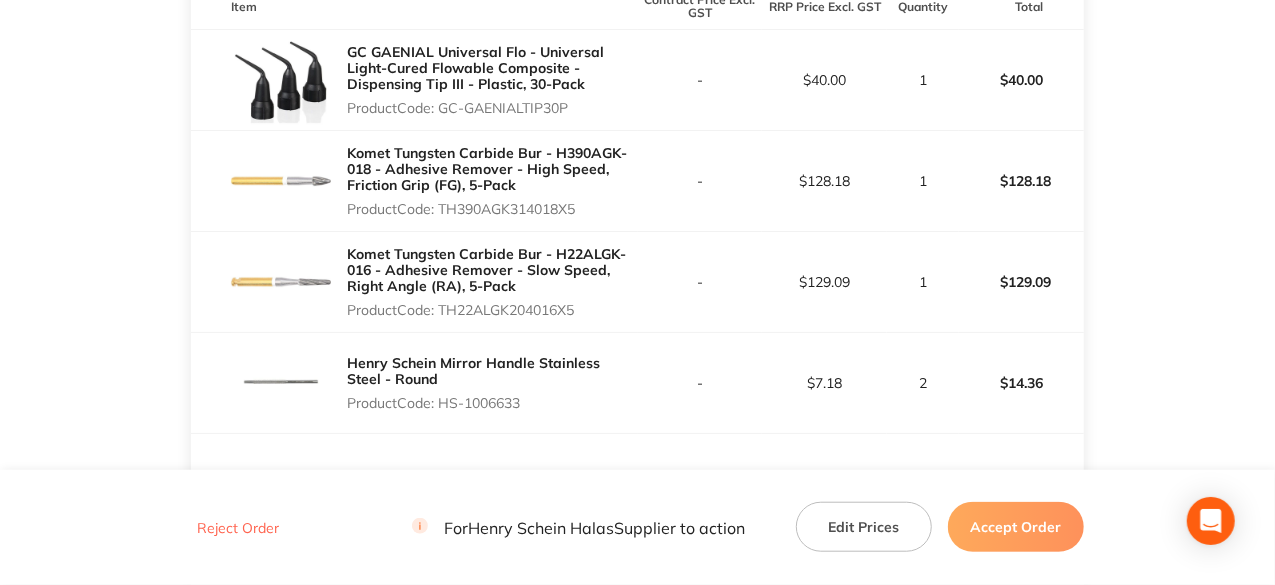 drag, startPoint x: 442, startPoint y: 107, endPoint x: 568, endPoint y: 111, distance: 126.06348 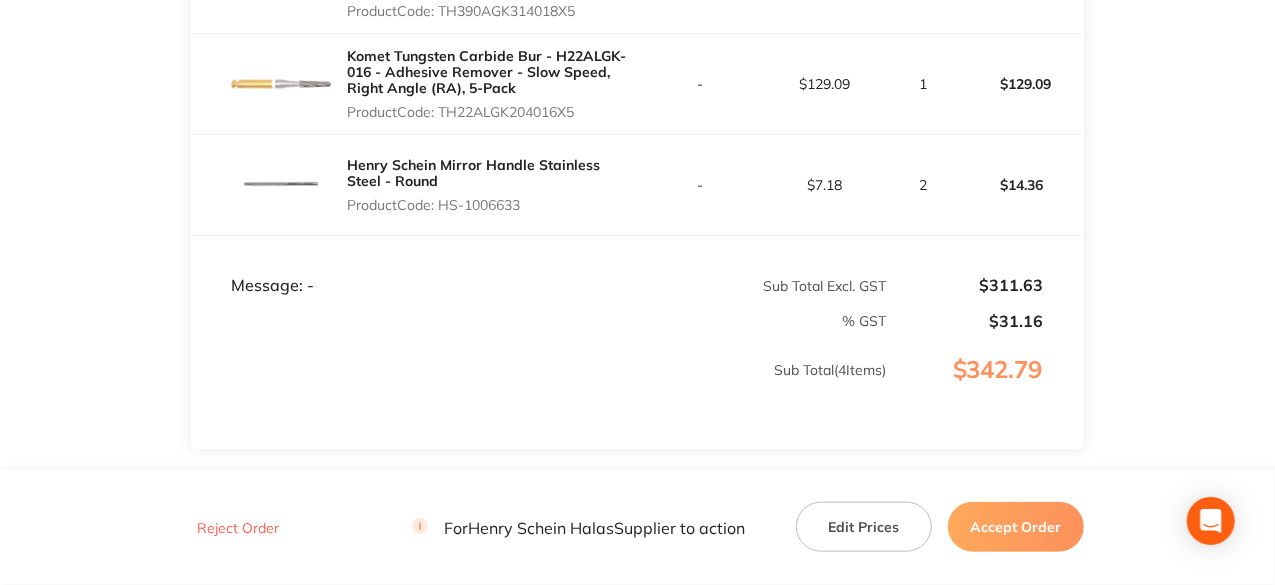 scroll, scrollTop: 800, scrollLeft: 0, axis: vertical 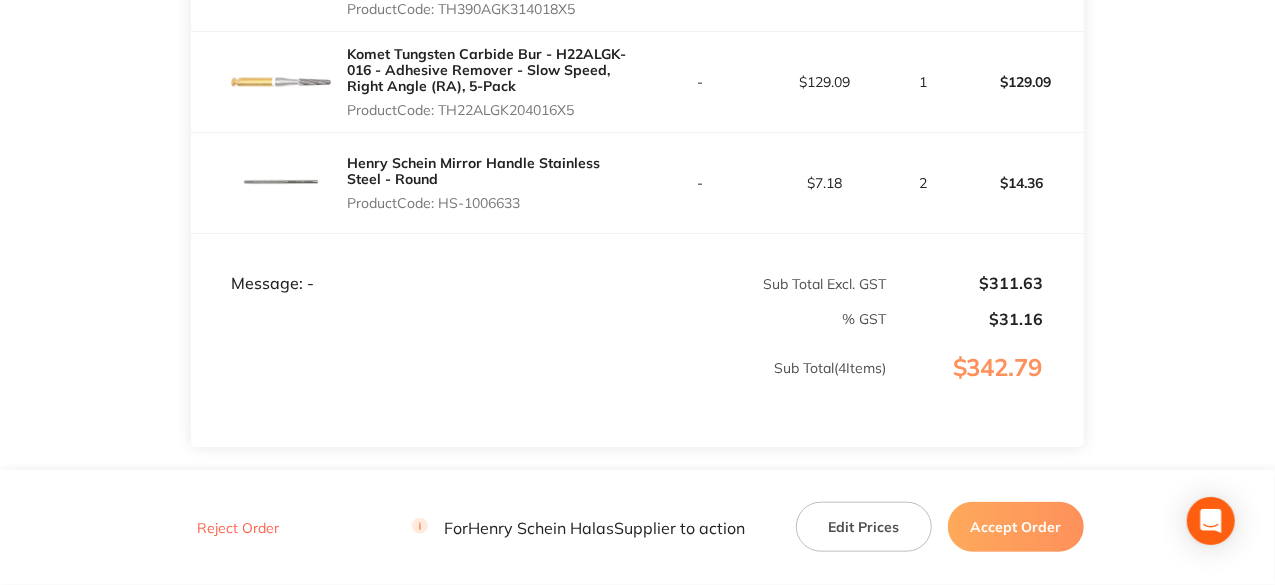 drag, startPoint x: 442, startPoint y: 205, endPoint x: 524, endPoint y: 207, distance: 82.02438 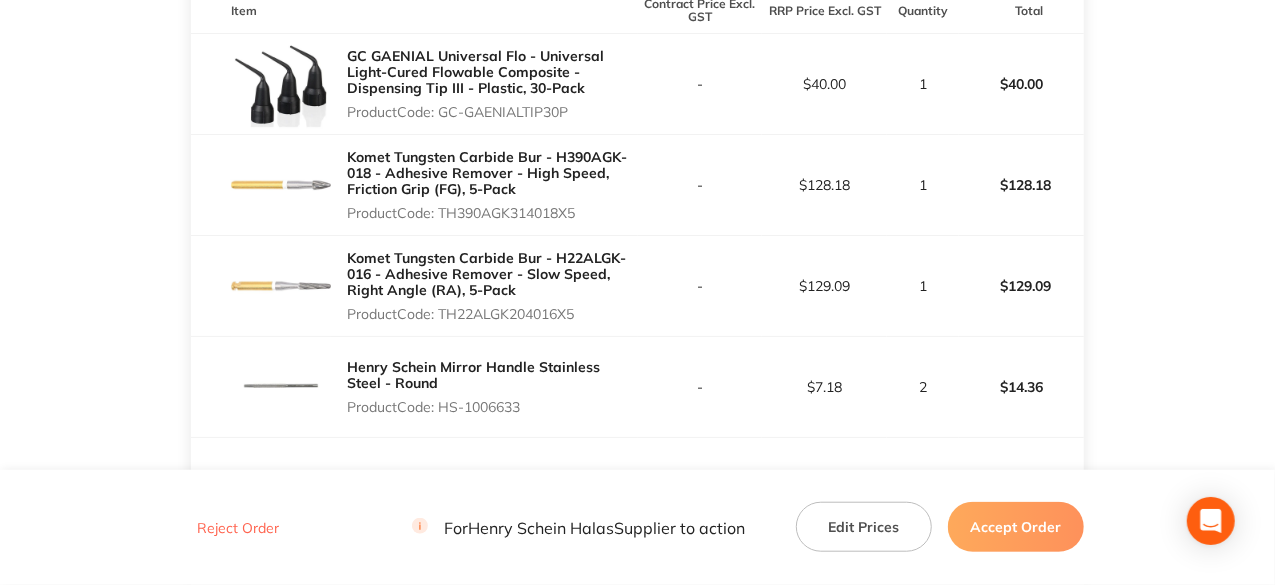 scroll, scrollTop: 600, scrollLeft: 0, axis: vertical 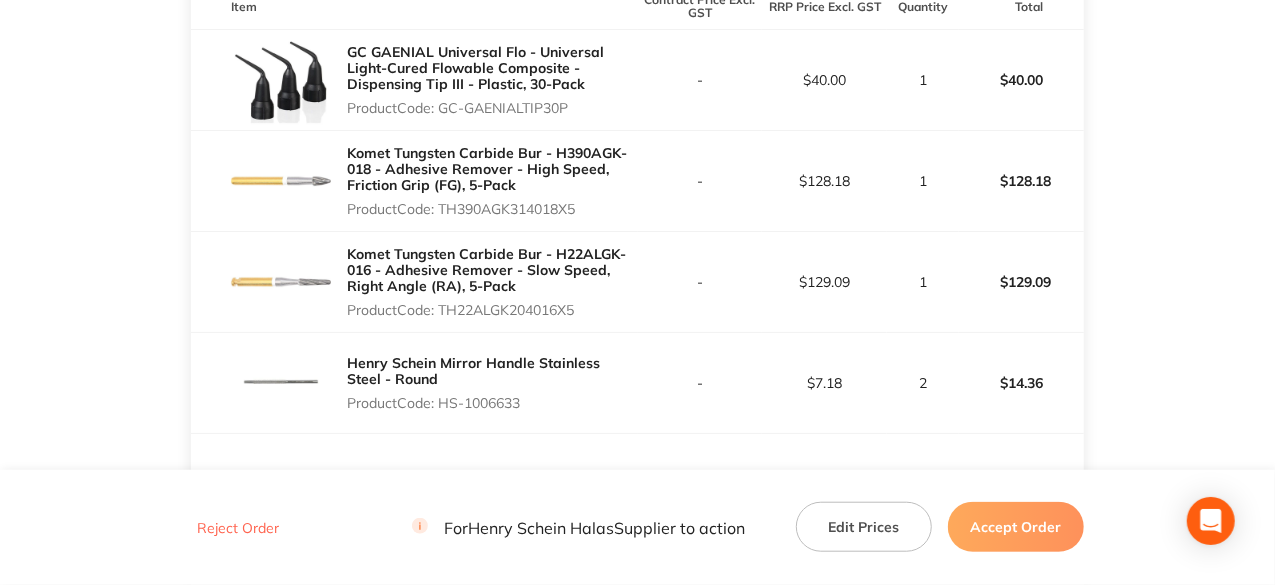 click on "Henry Schein Halas Order ID: Restocq- 88951 Download as PDF Order Details Order Status New Order Customer Account Number 2LUC002 Order Date Aug 4 2025, 17:06 Total  $342.79 Customer Details Recipient Dimitri Lucas  ( The TLC Dentist ) Contact Number 0402046888 Emaill thetlcdentist@gmail.com Address 251 Homer St Earlwood, NSW, 2206  Item Contract Price Excl. GST RRP Price Excl. GST Quantity Total GC GAENIAL Universal Flo - Universal Light-Cured Flowable Composite - Dispensing Tip III - Plastic, 30-Pack Product   Code:  GC-GAENIALTIP30P - $40.00 1 $40.00 Komet Tungsten Carbide Bur - H390AGK-018 - Adhesive Remover - High Speed, Friction Grip (FG), 5-Pack Product   Code:  TH390AGK314018X5 - $128.18 1 $128.18 Komet Tungsten Carbide Bur - H22ALGK-016 - Adhesive Remover - Slow Speed, Right Angle (RA), 5-Pack Product   Code:  TH22ALGK204016X5 - $129.09 1 $129.09 Henry Schein Mirror Handle Stainless Steel - Round Product   Code:  HS-1006633 - $7.18 2 $14.36 Message: - Sub Total Excl. GST $311.63 % GST $31.16 Sub Total" at bounding box center (637, 147) 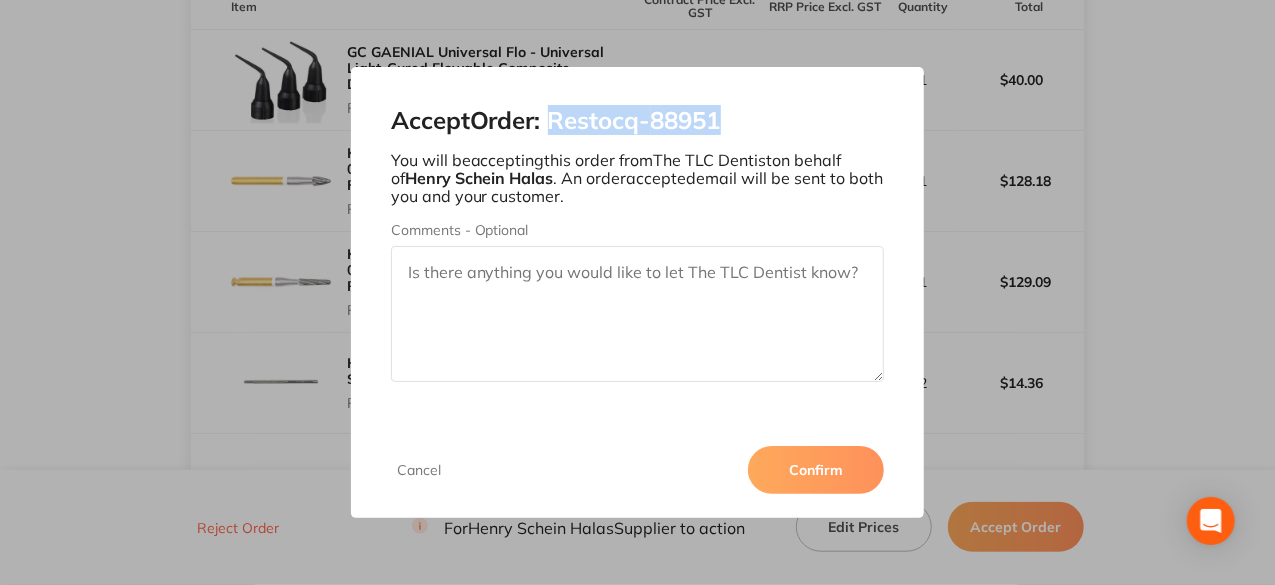 drag, startPoint x: 736, startPoint y: 127, endPoint x: 554, endPoint y: 115, distance: 182.39517 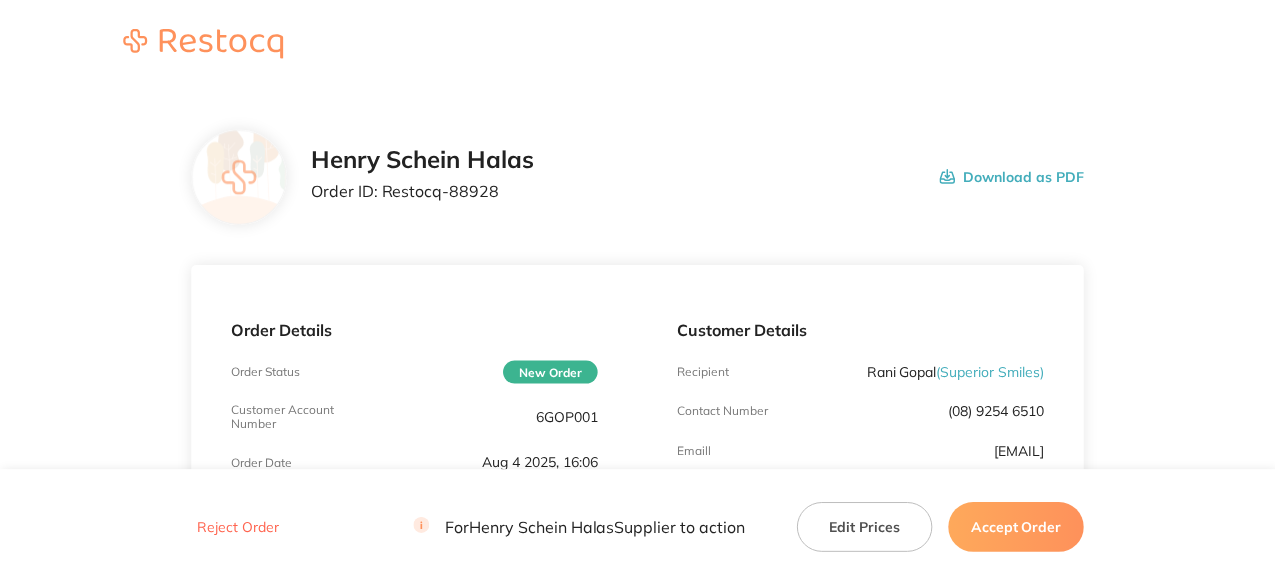 scroll, scrollTop: 0, scrollLeft: 0, axis: both 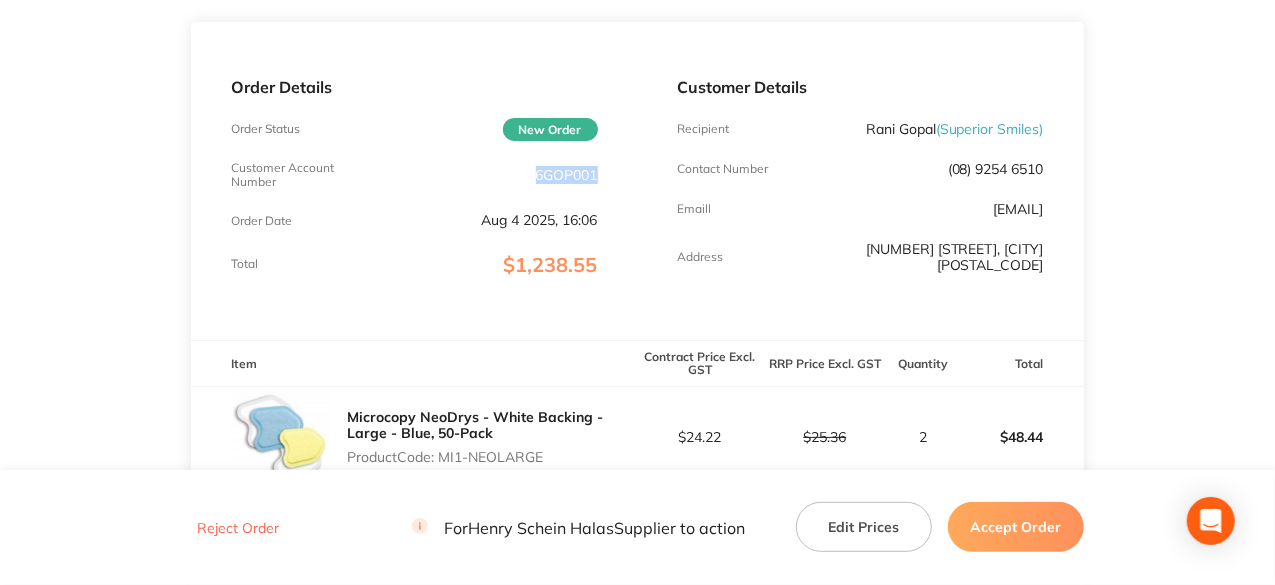 drag, startPoint x: 599, startPoint y: 177, endPoint x: 534, endPoint y: 176, distance: 65.00769 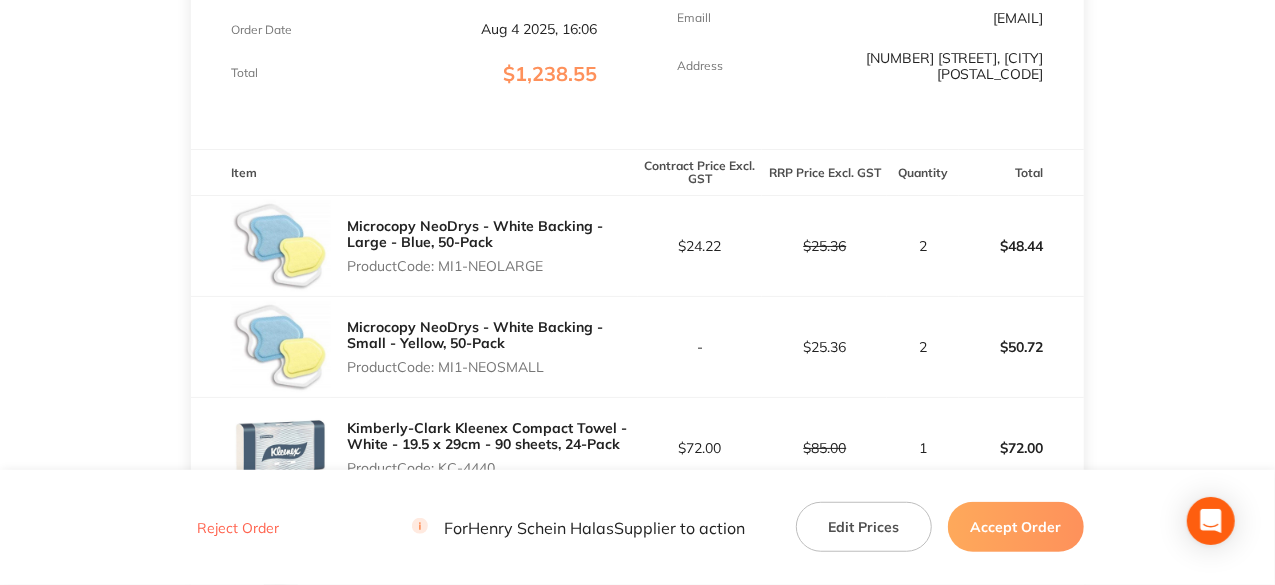 scroll, scrollTop: 443, scrollLeft: 0, axis: vertical 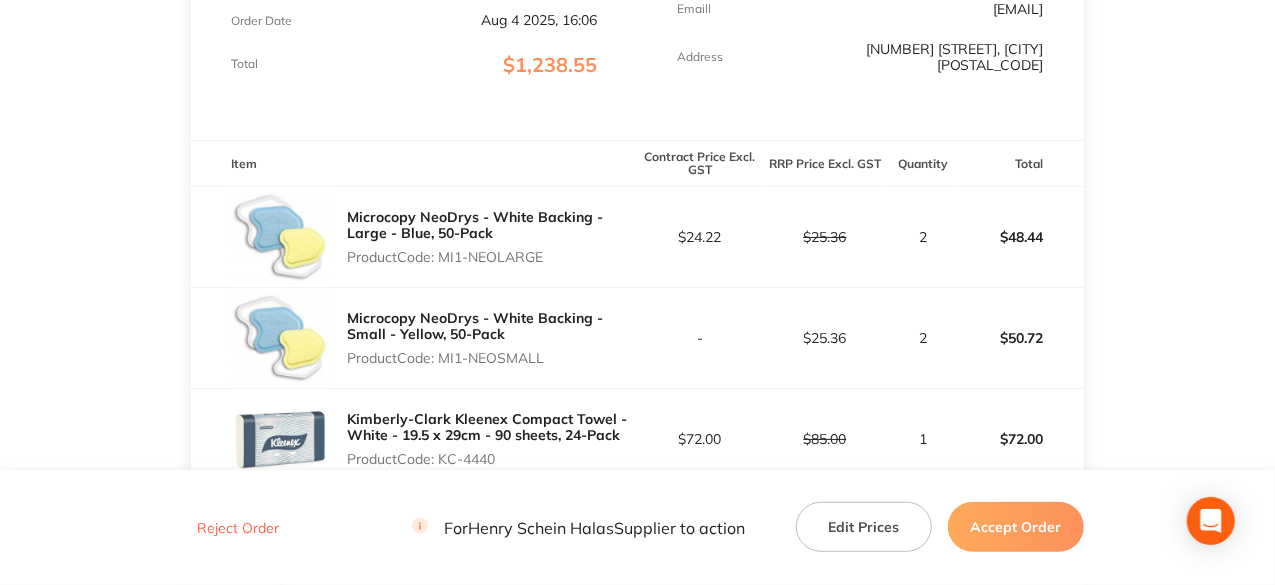 drag, startPoint x: 441, startPoint y: 257, endPoint x: 544, endPoint y: 255, distance: 103.01942 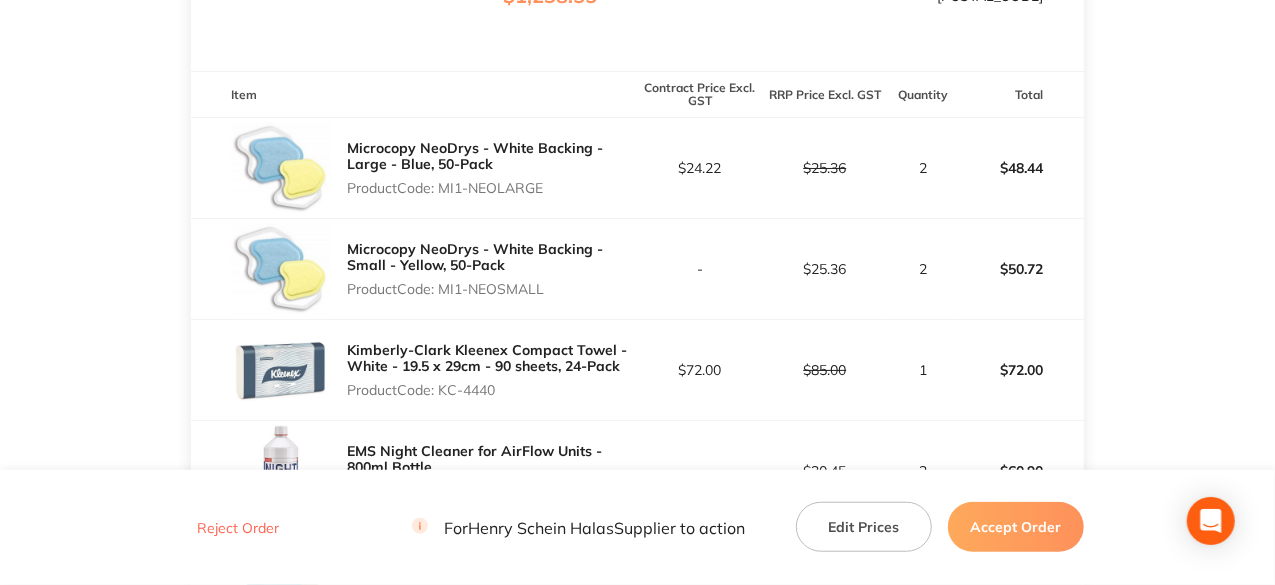 scroll, scrollTop: 543, scrollLeft: 0, axis: vertical 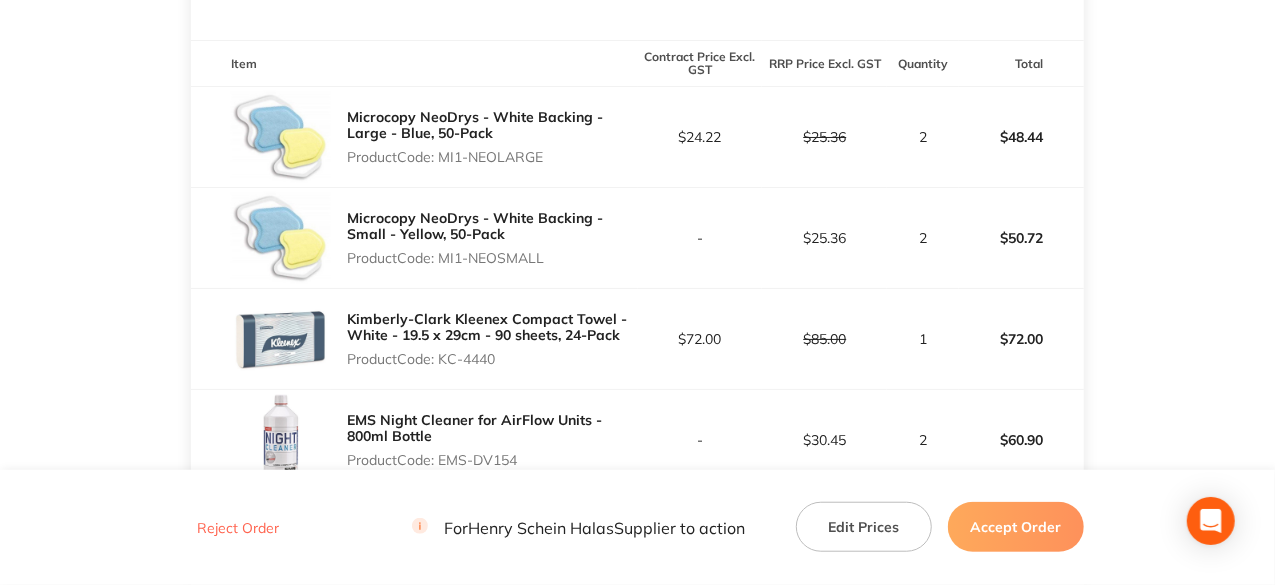drag, startPoint x: 442, startPoint y: 256, endPoint x: 548, endPoint y: 262, distance: 106.16968 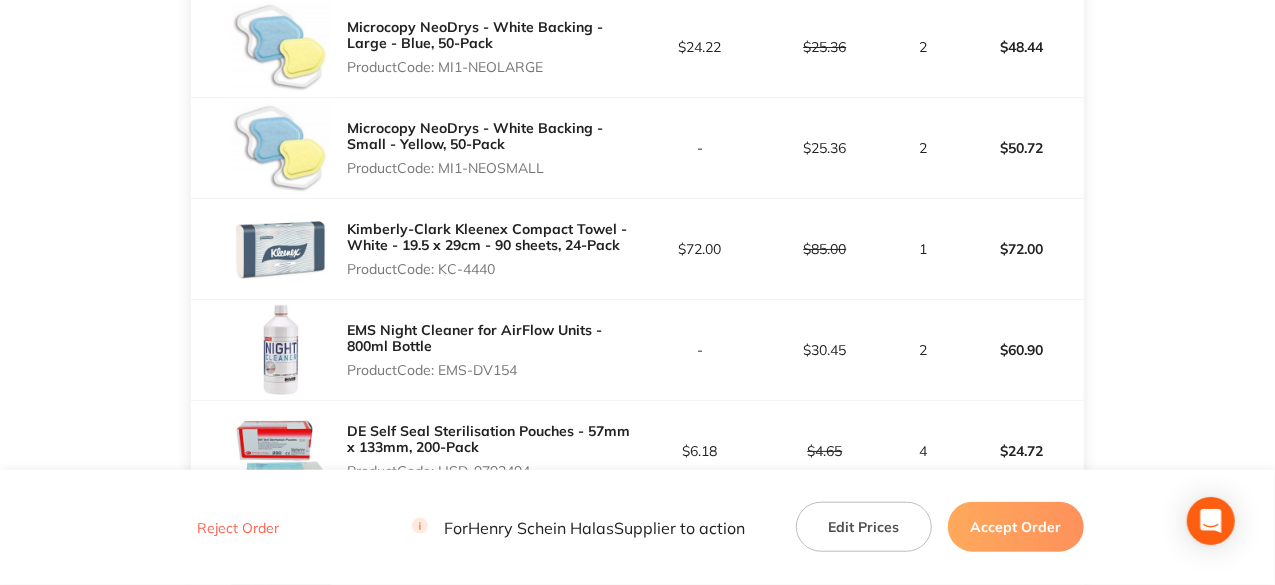 scroll, scrollTop: 743, scrollLeft: 0, axis: vertical 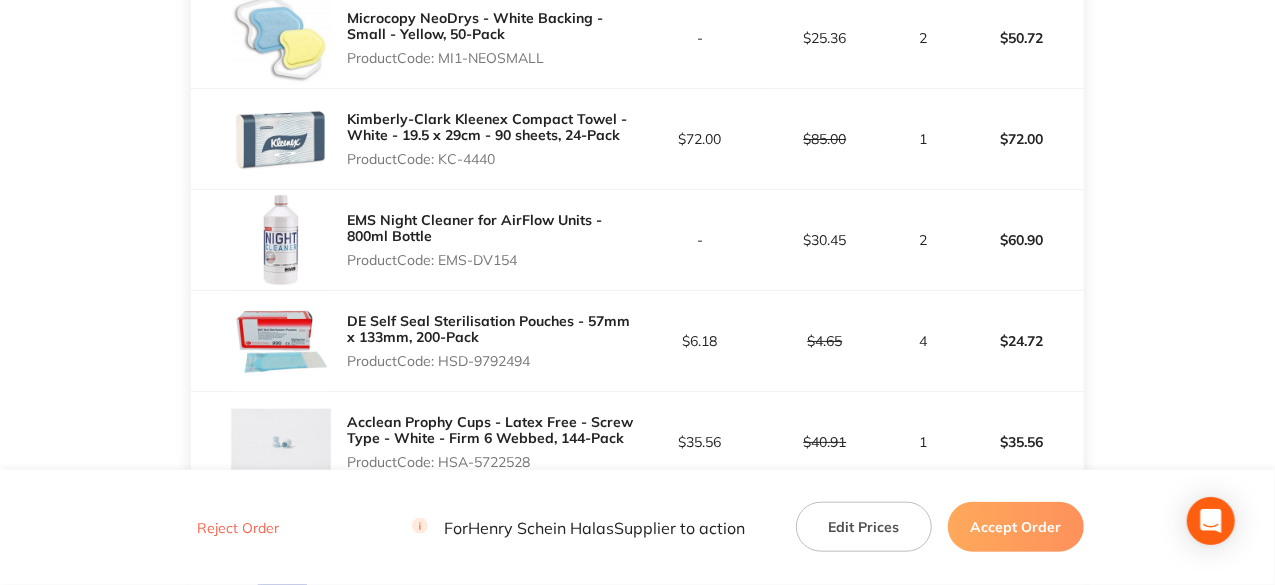 drag, startPoint x: 442, startPoint y: 159, endPoint x: 498, endPoint y: 161, distance: 56.0357 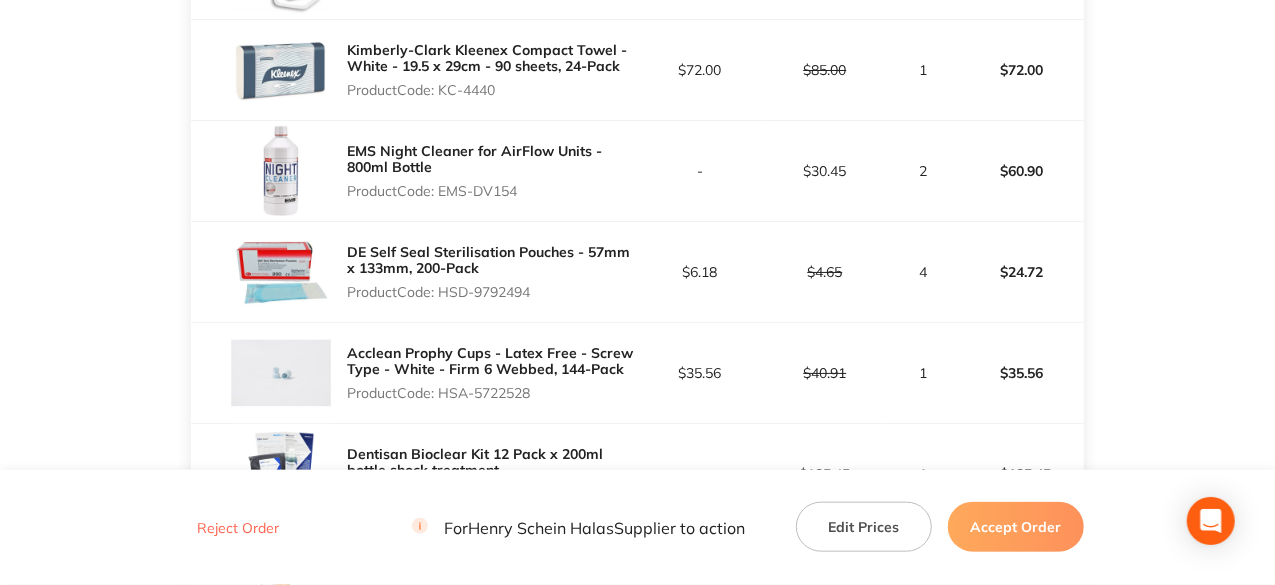 scroll, scrollTop: 843, scrollLeft: 0, axis: vertical 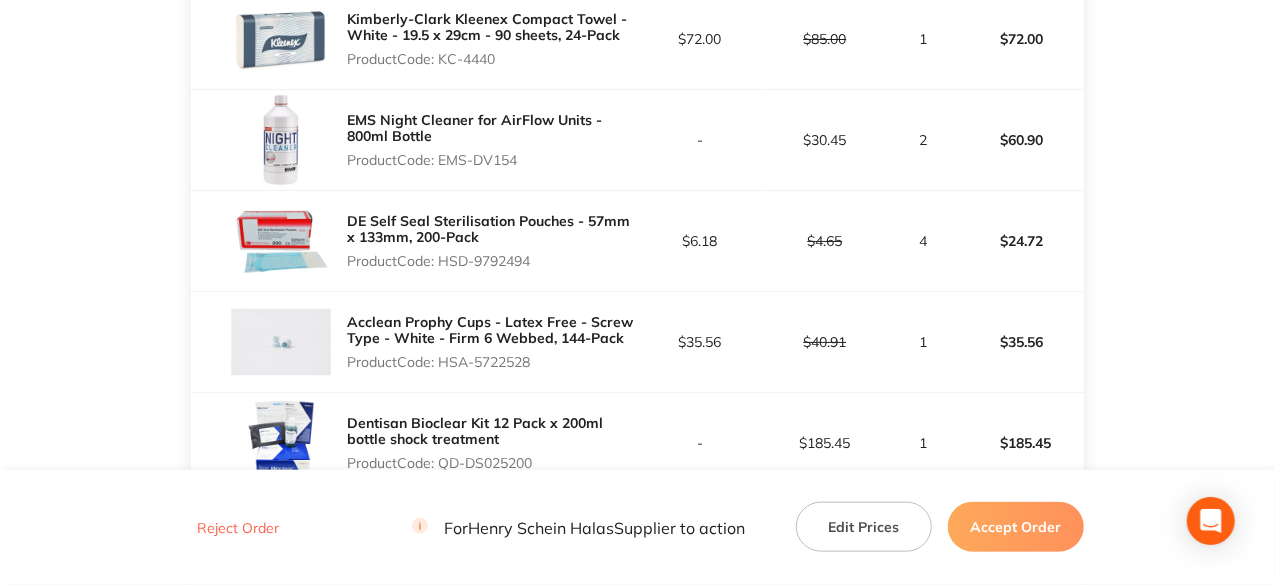 drag, startPoint x: 444, startPoint y: 362, endPoint x: 538, endPoint y: 361, distance: 94.00532 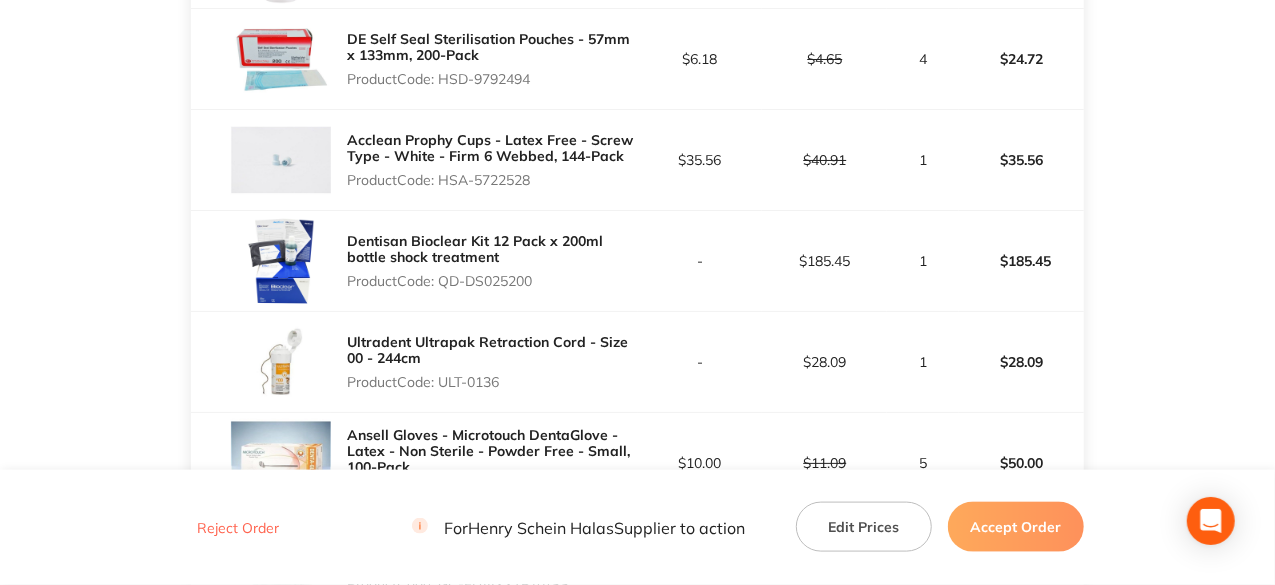 scroll, scrollTop: 1043, scrollLeft: 0, axis: vertical 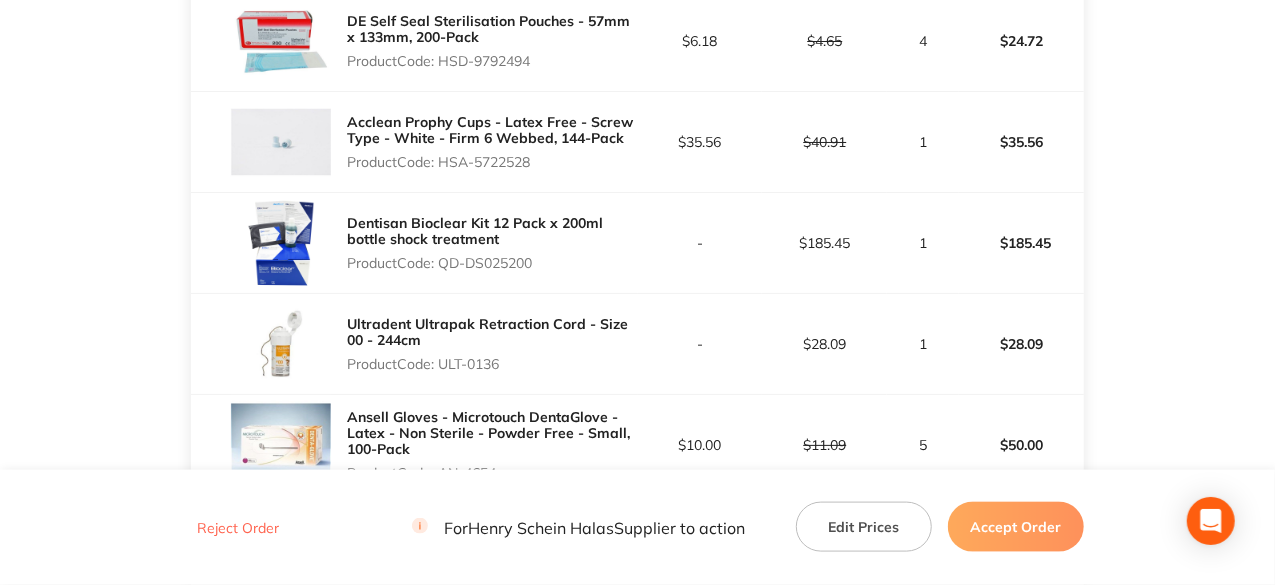 drag, startPoint x: 444, startPoint y: 265, endPoint x: 538, endPoint y: 265, distance: 94 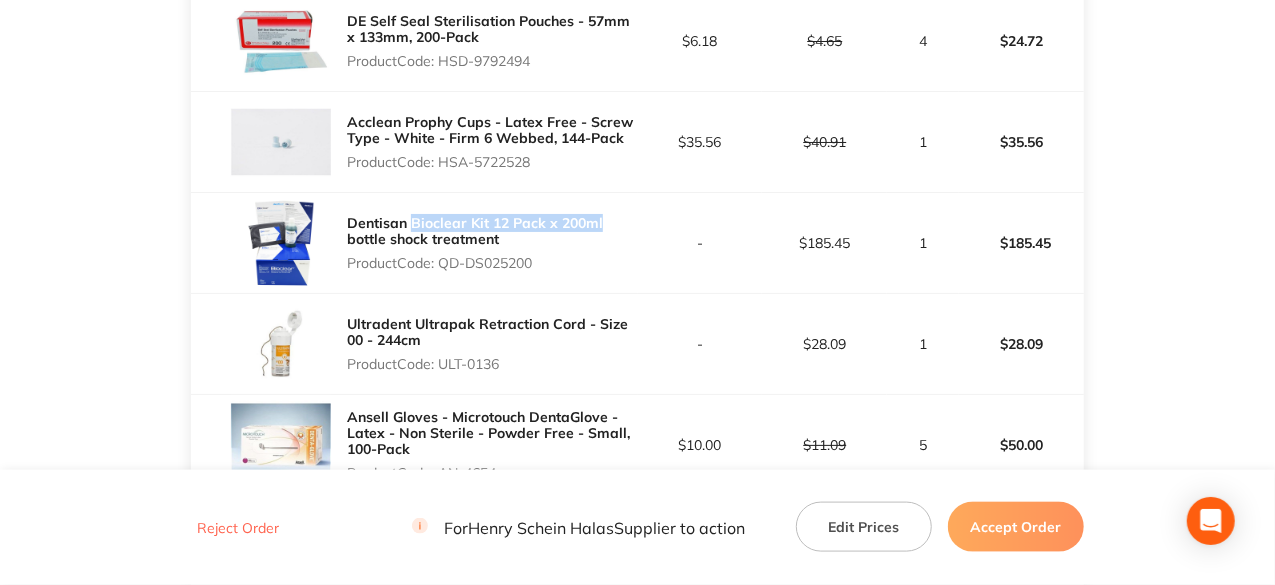 drag, startPoint x: 620, startPoint y: 222, endPoint x: 414, endPoint y: 224, distance: 206.0097 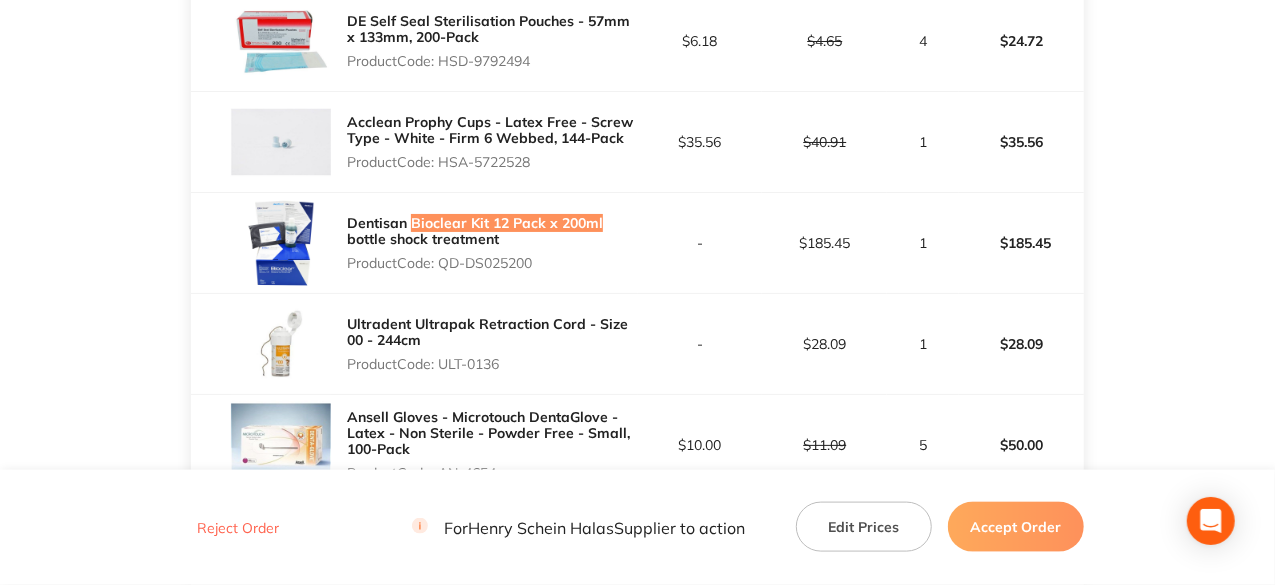 scroll, scrollTop: 1243, scrollLeft: 0, axis: vertical 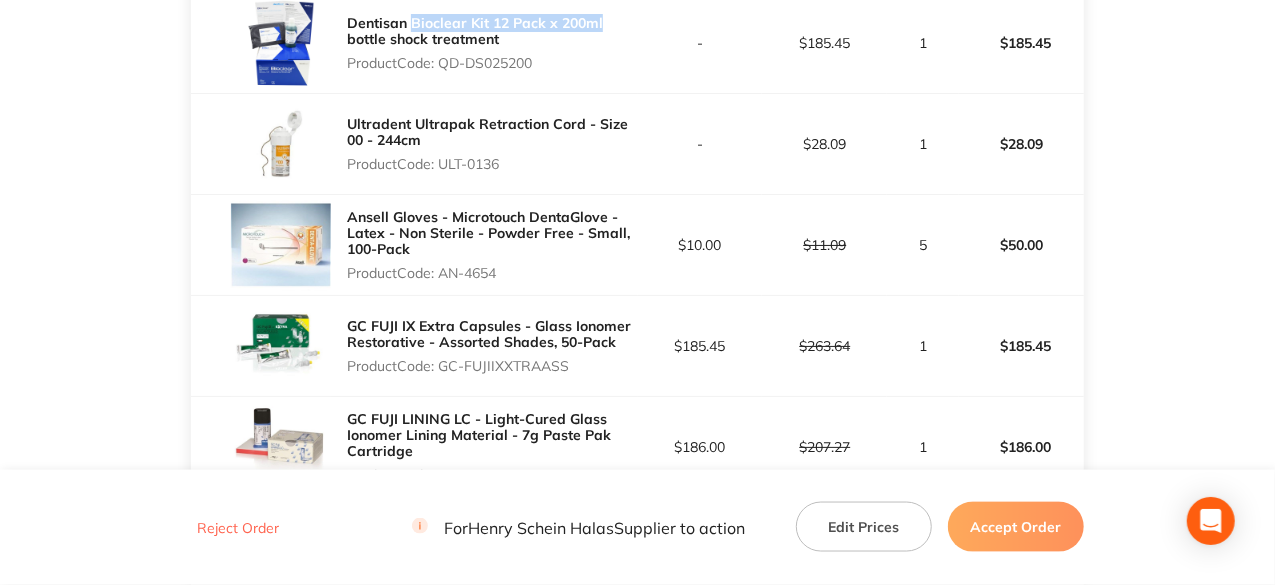 drag, startPoint x: 444, startPoint y: 165, endPoint x: 503, endPoint y: 165, distance: 59 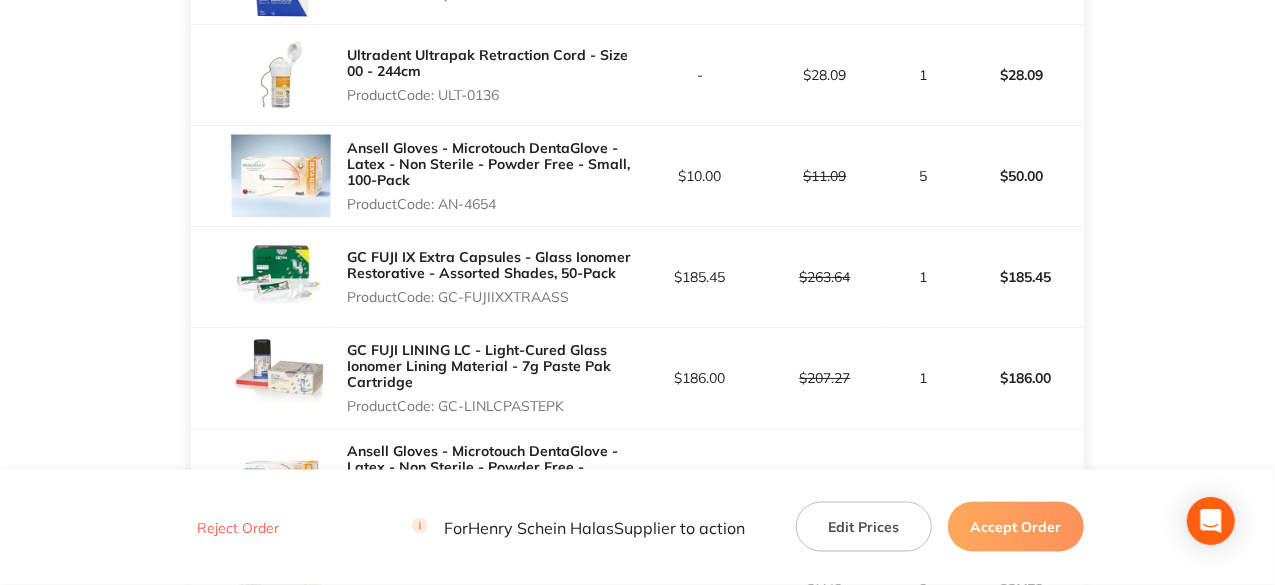 scroll, scrollTop: 1343, scrollLeft: 0, axis: vertical 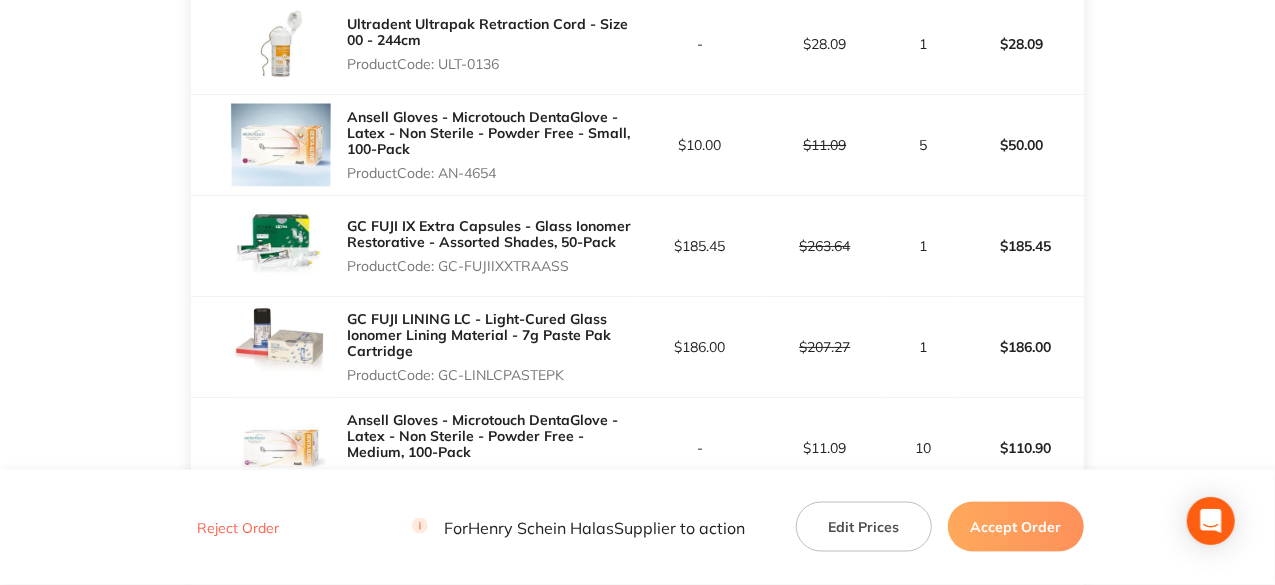 drag, startPoint x: 444, startPoint y: 264, endPoint x: 568, endPoint y: 265, distance: 124.004036 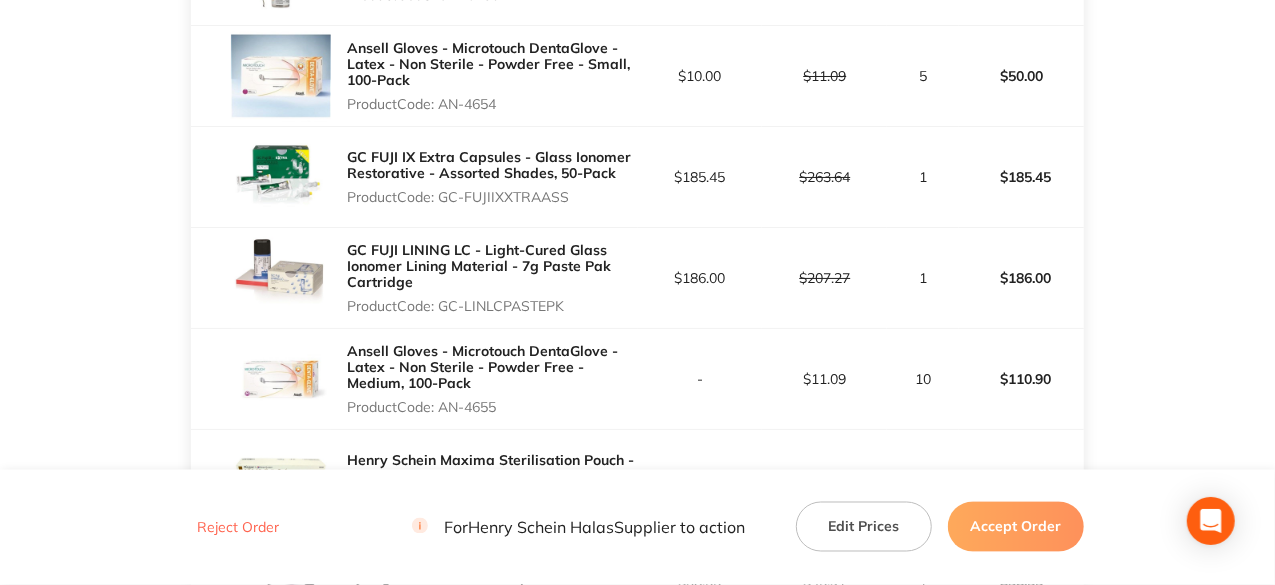 scroll, scrollTop: 1443, scrollLeft: 0, axis: vertical 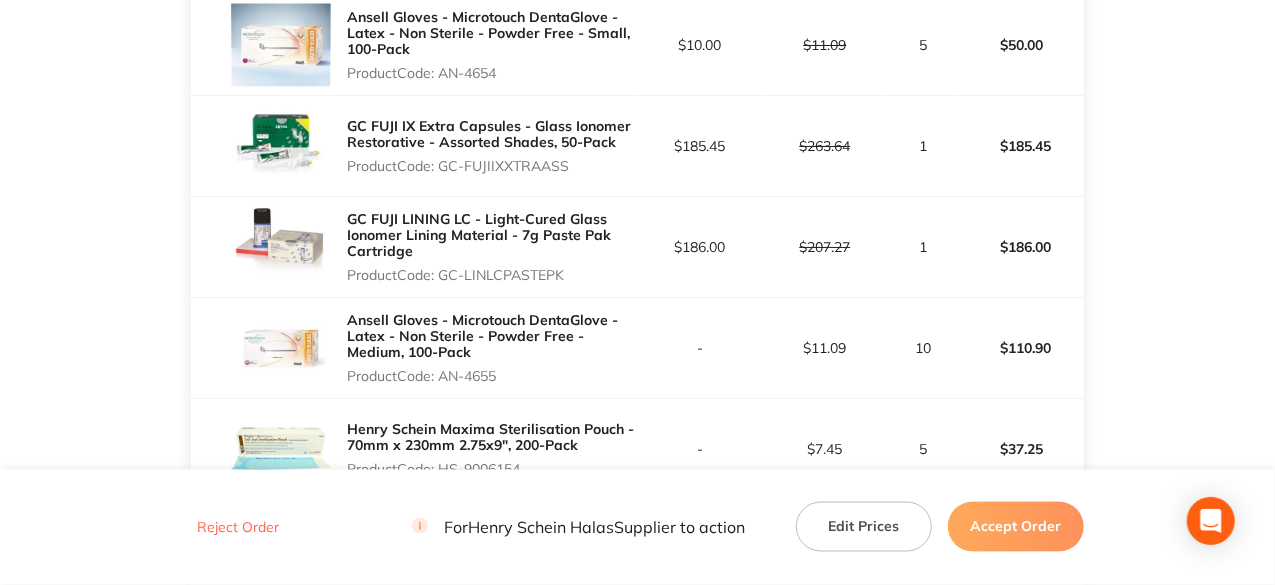 drag, startPoint x: 442, startPoint y: 270, endPoint x: 565, endPoint y: 269, distance: 123.00407 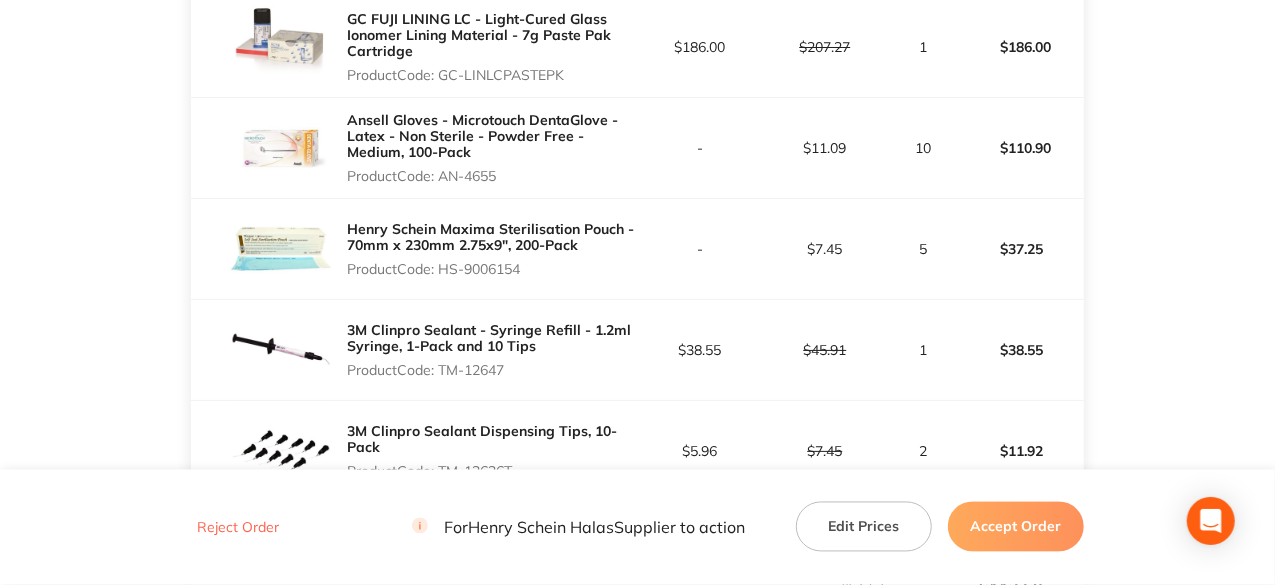 drag, startPoint x: 443, startPoint y: 173, endPoint x: 499, endPoint y: 170, distance: 56.0803 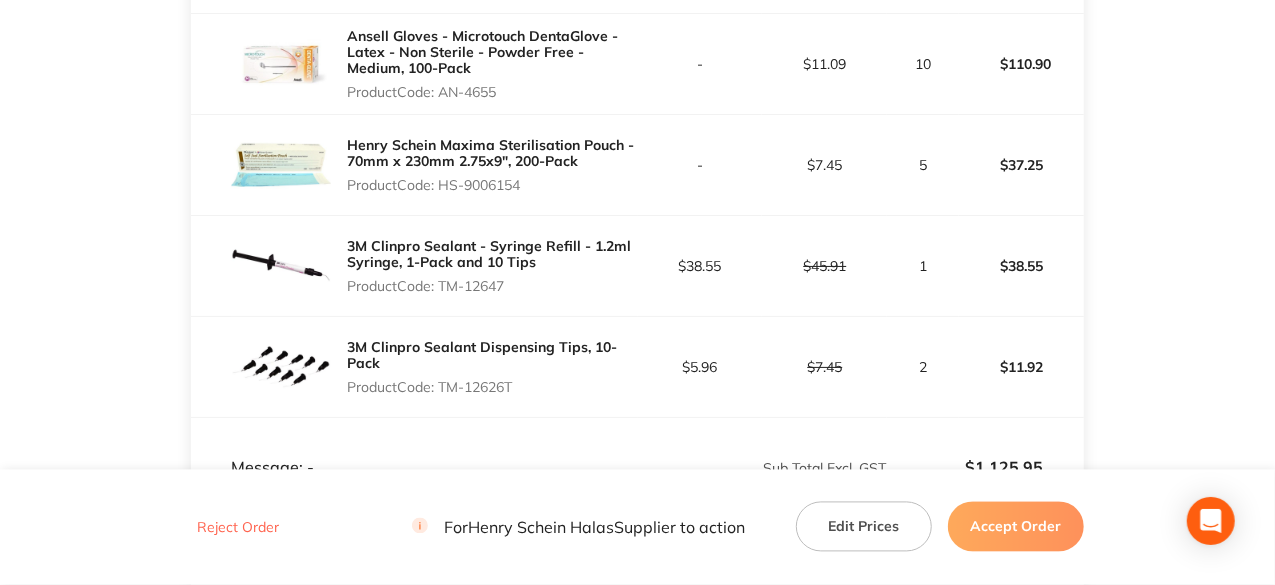 scroll, scrollTop: 1843, scrollLeft: 0, axis: vertical 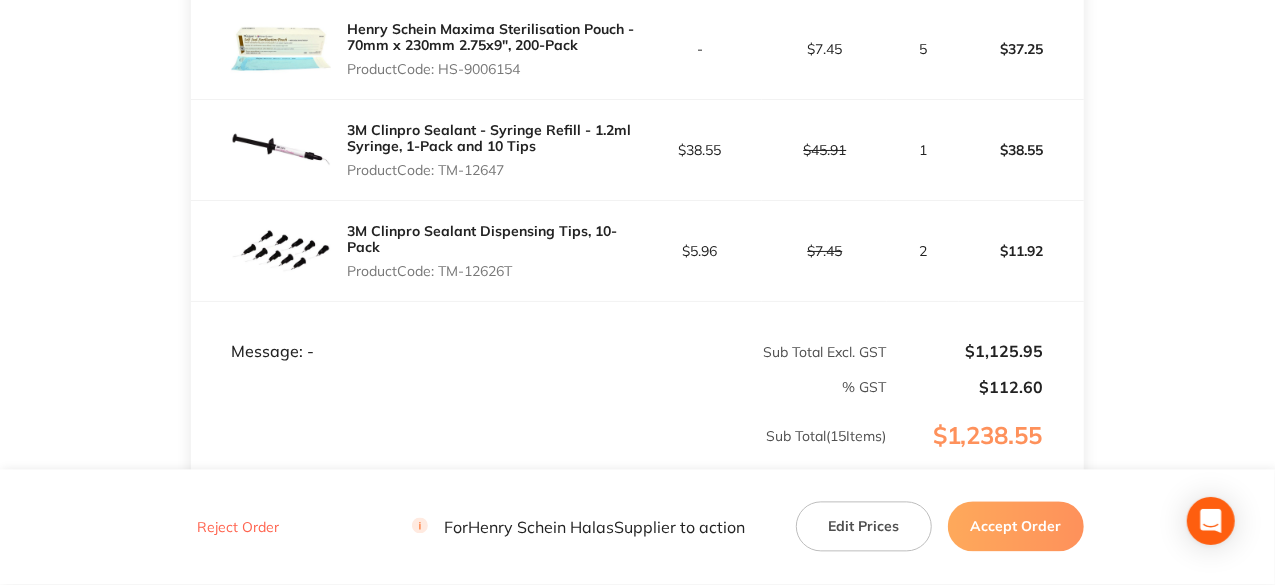 drag, startPoint x: 442, startPoint y: 271, endPoint x: 520, endPoint y: 267, distance: 78.10249 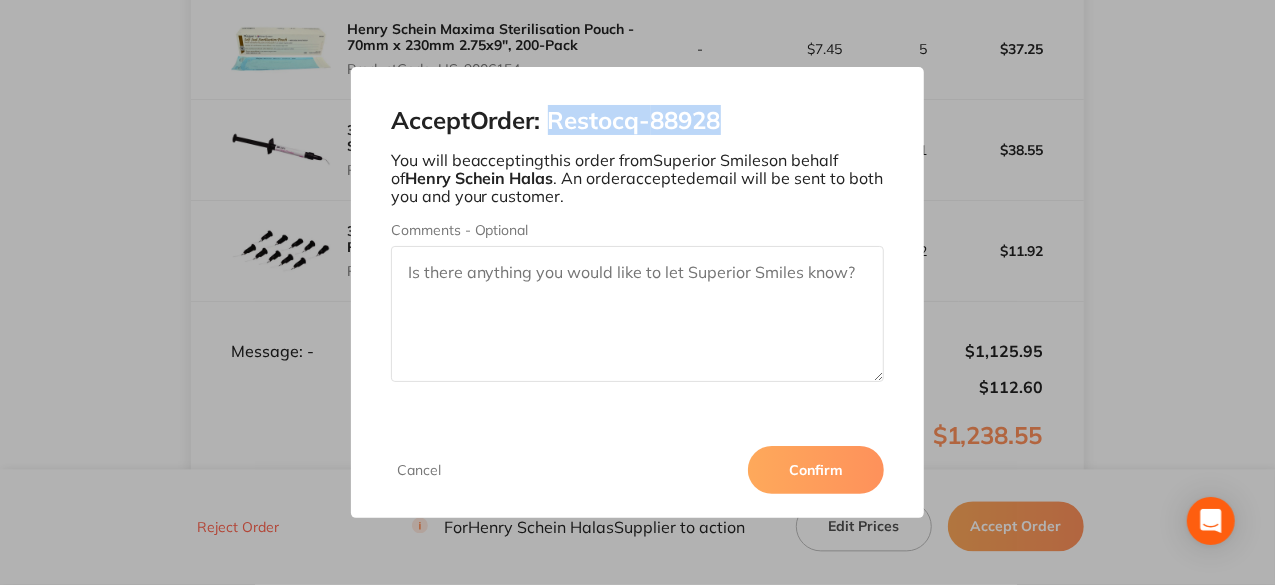 drag, startPoint x: 738, startPoint y: 127, endPoint x: 562, endPoint y: 128, distance: 176.00284 